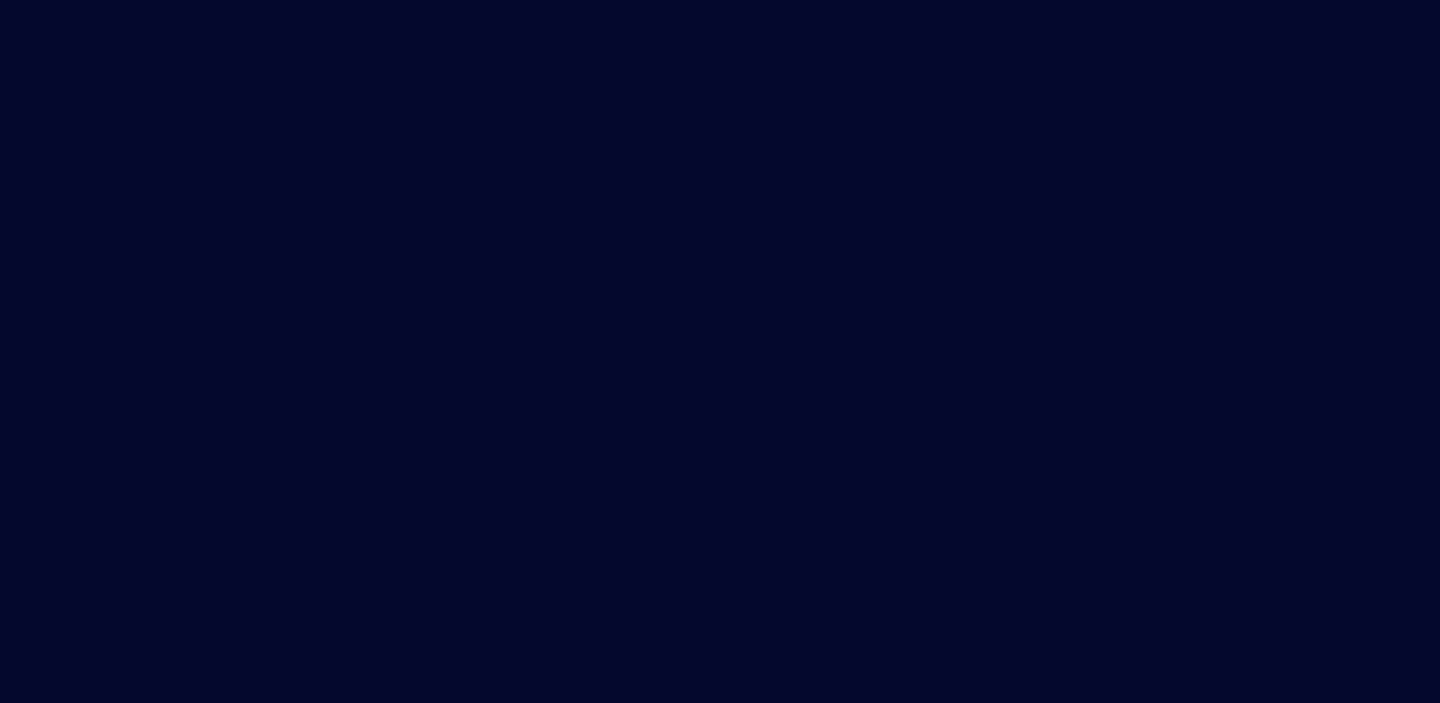 scroll, scrollTop: 0, scrollLeft: 0, axis: both 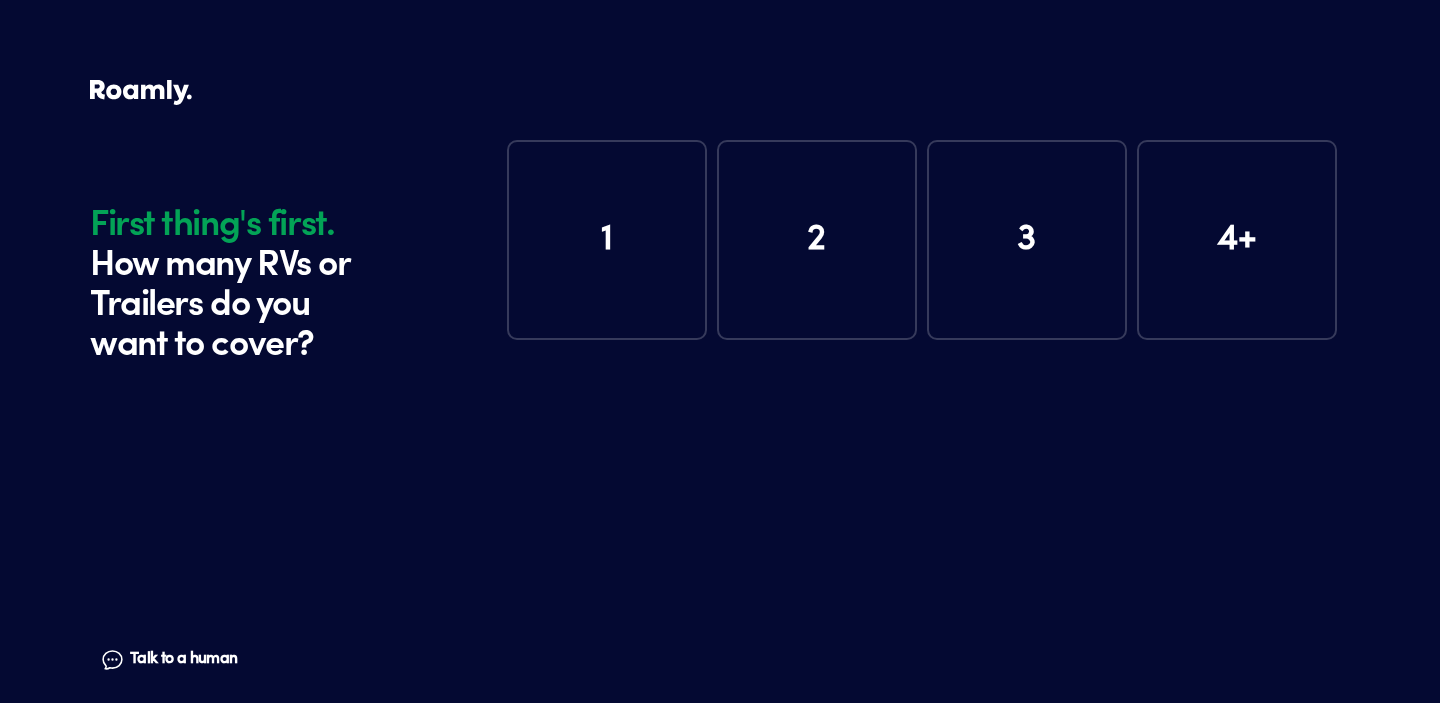 click on "1" at bounding box center (607, 240) 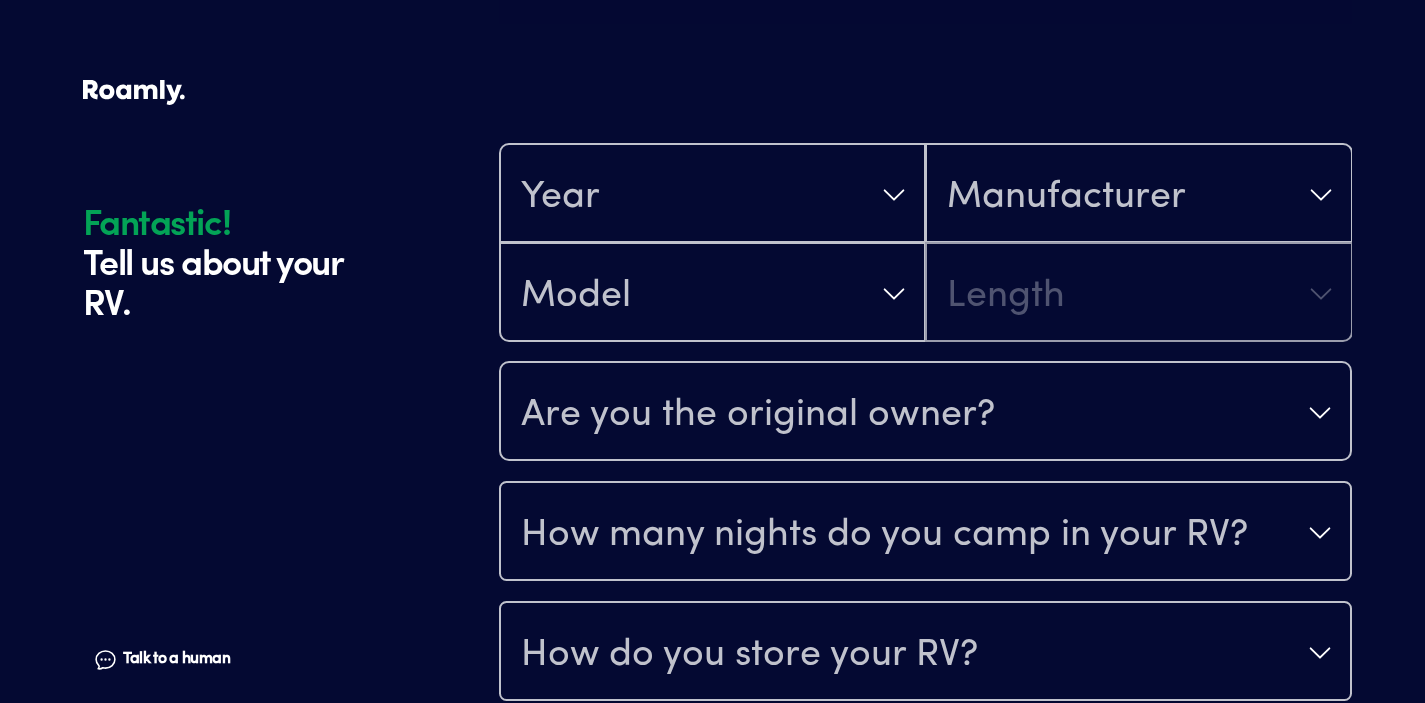 scroll, scrollTop: 390, scrollLeft: 0, axis: vertical 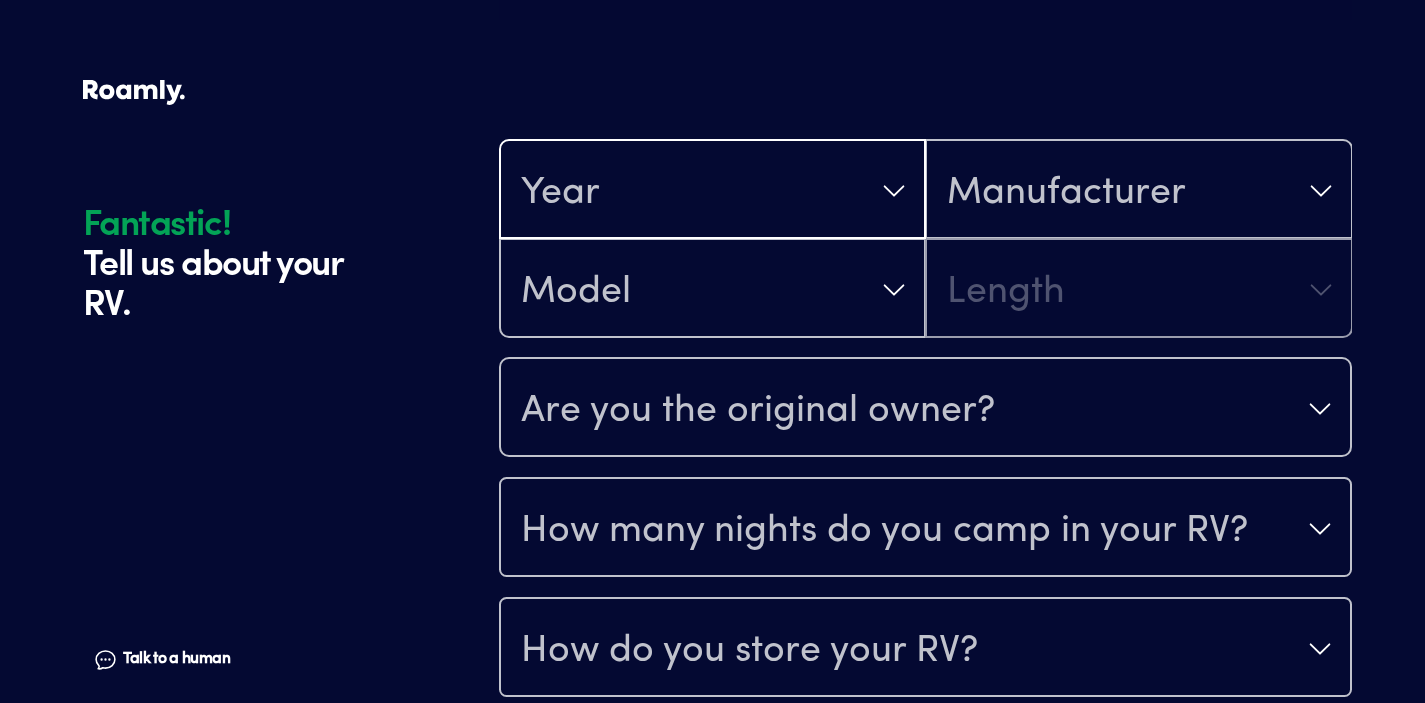 click on "Year" at bounding box center (712, 191) 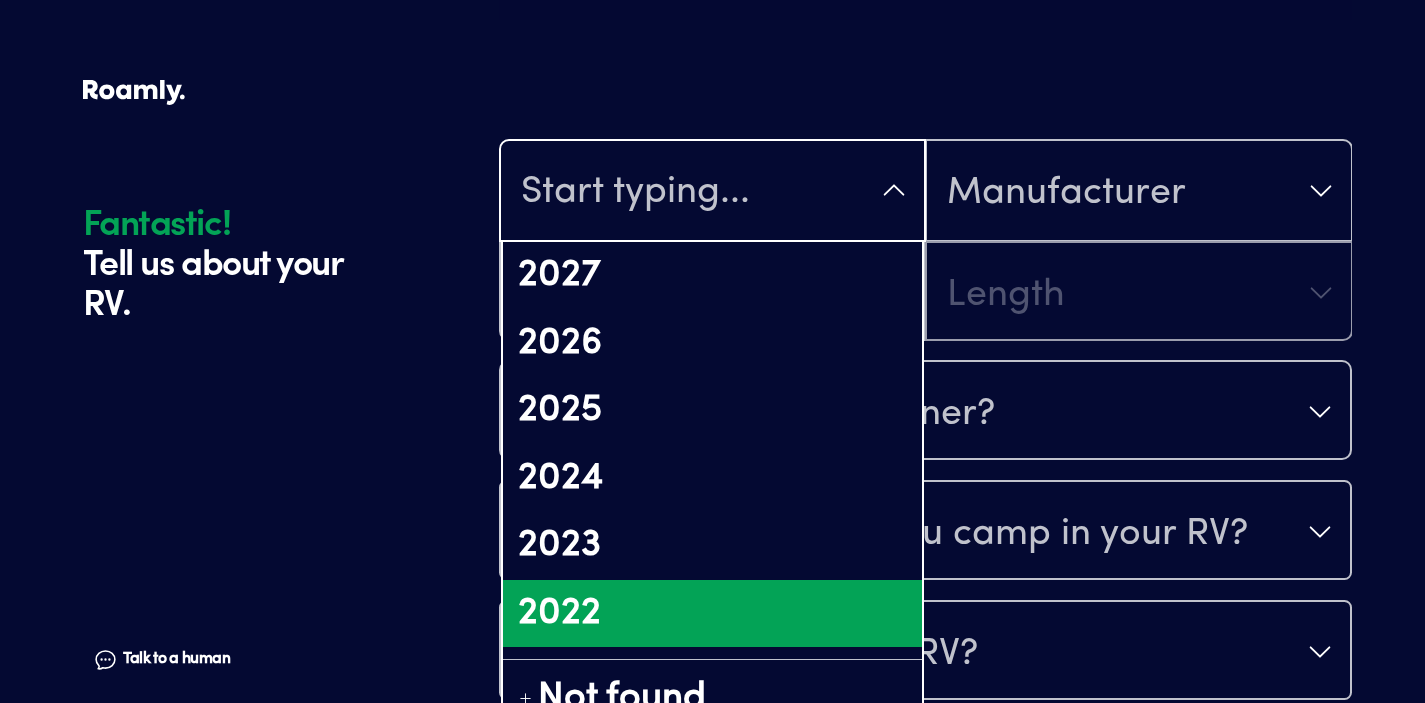 click on "2022" at bounding box center (712, 614) 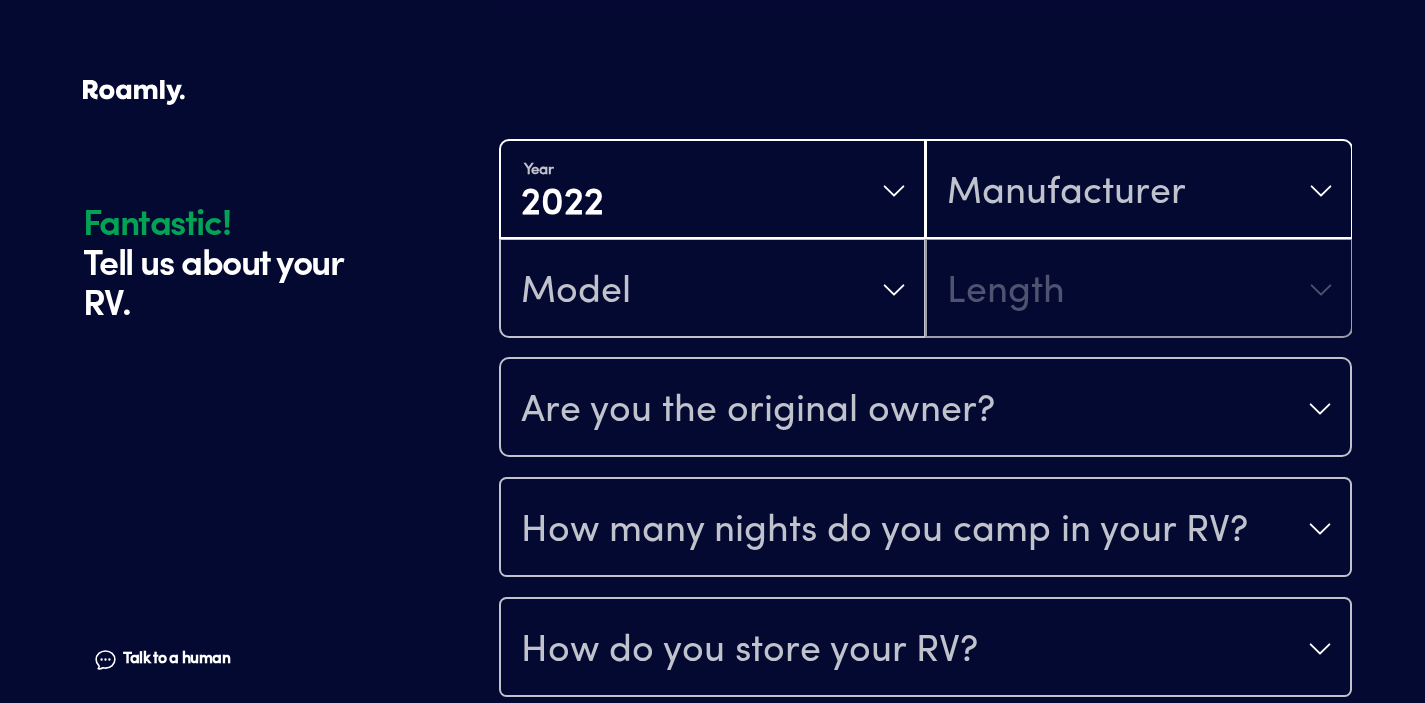 click on "Manufacturer" at bounding box center (1066, 193) 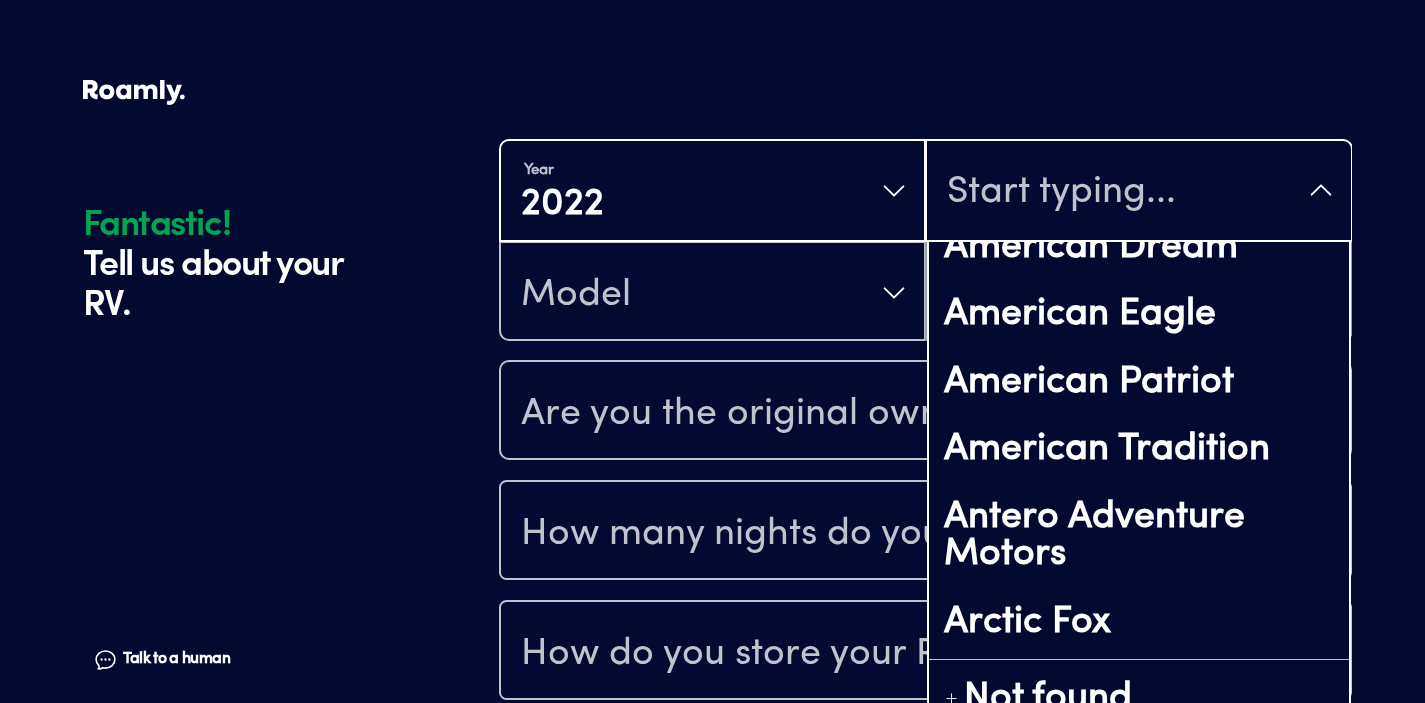 scroll, scrollTop: 0, scrollLeft: 0, axis: both 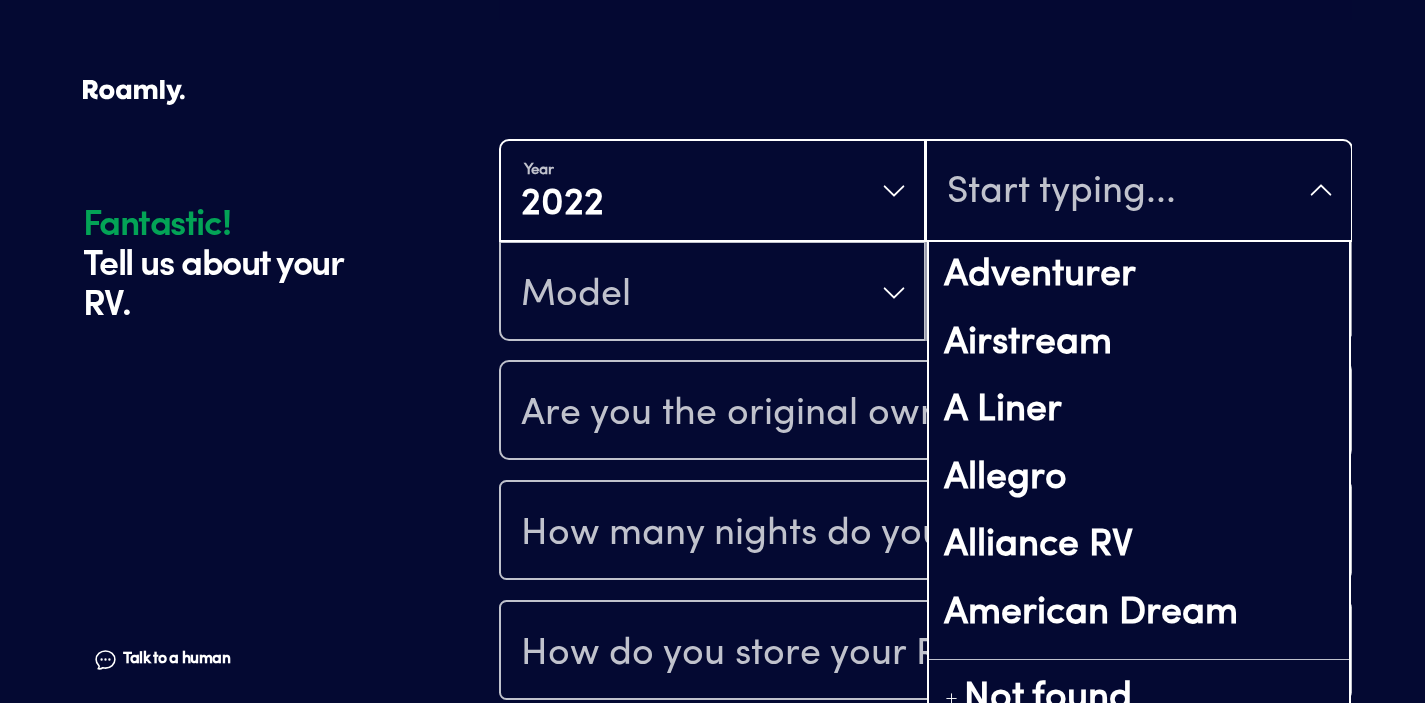 click on "Fantastic! Tell us about your RV. Talk to a human Chat" at bounding box center [286, 250] 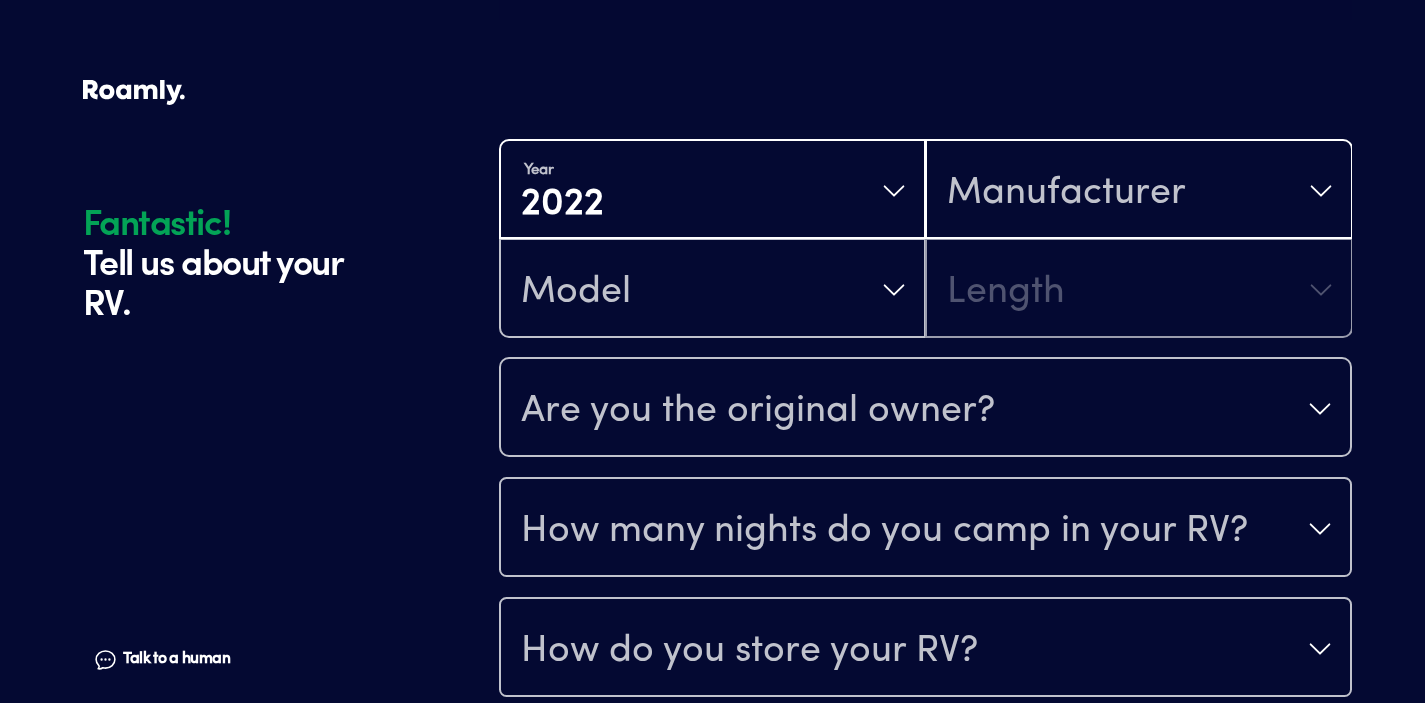 click on "Manufacturer" at bounding box center (1066, 193) 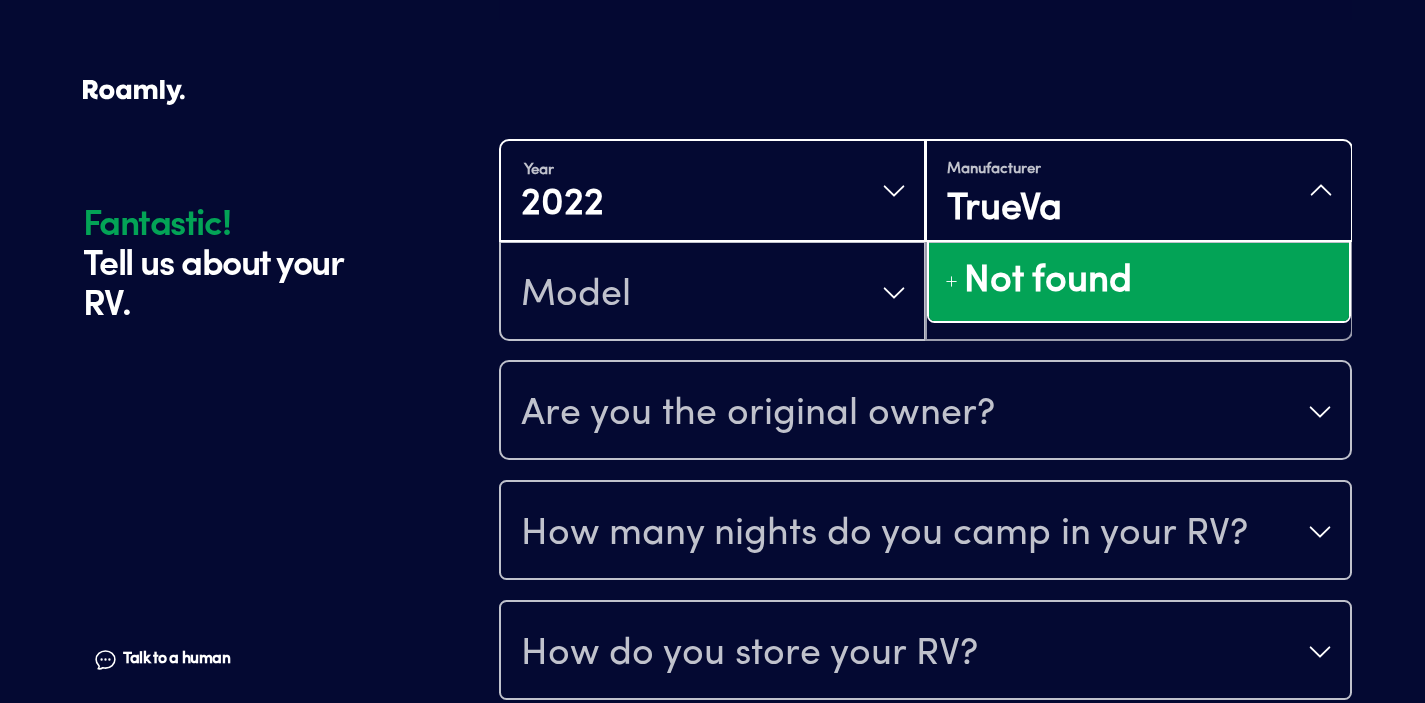 type on "TrueVan" 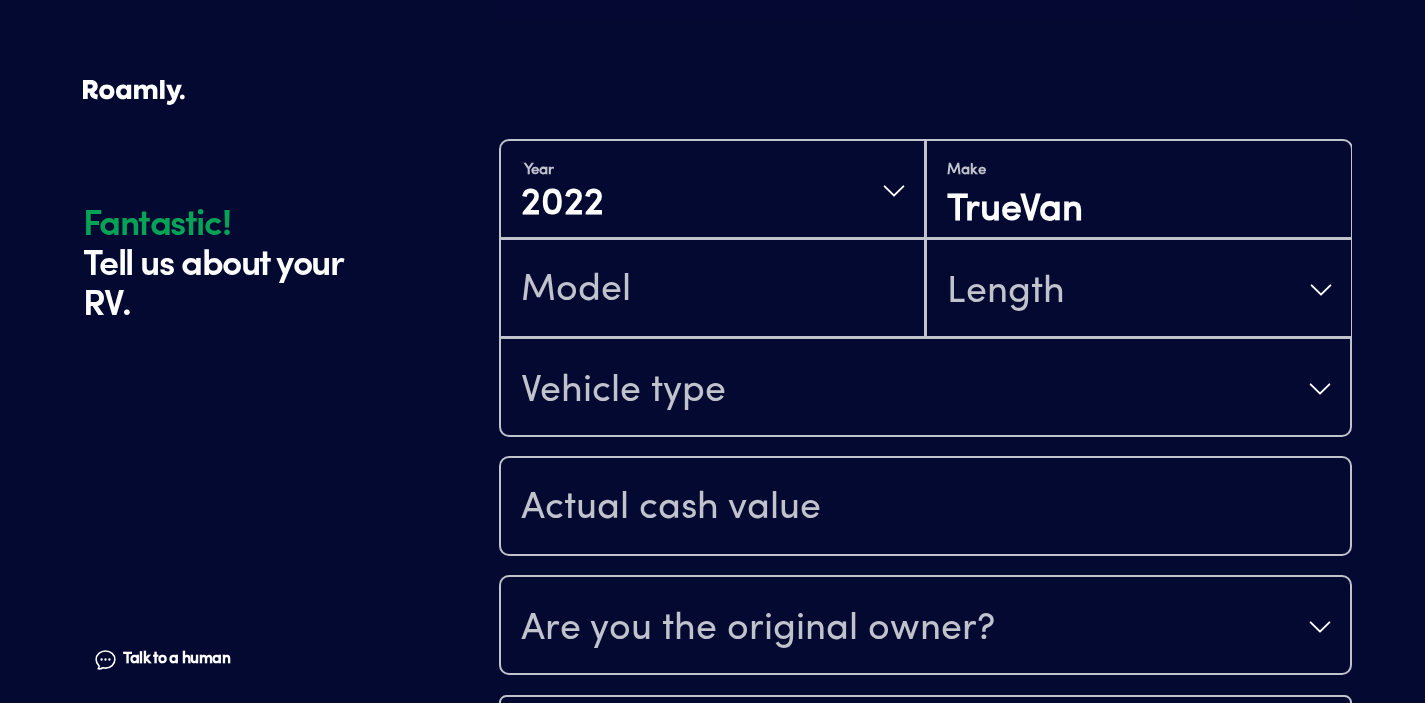 scroll, scrollTop: 2, scrollLeft: 0, axis: vertical 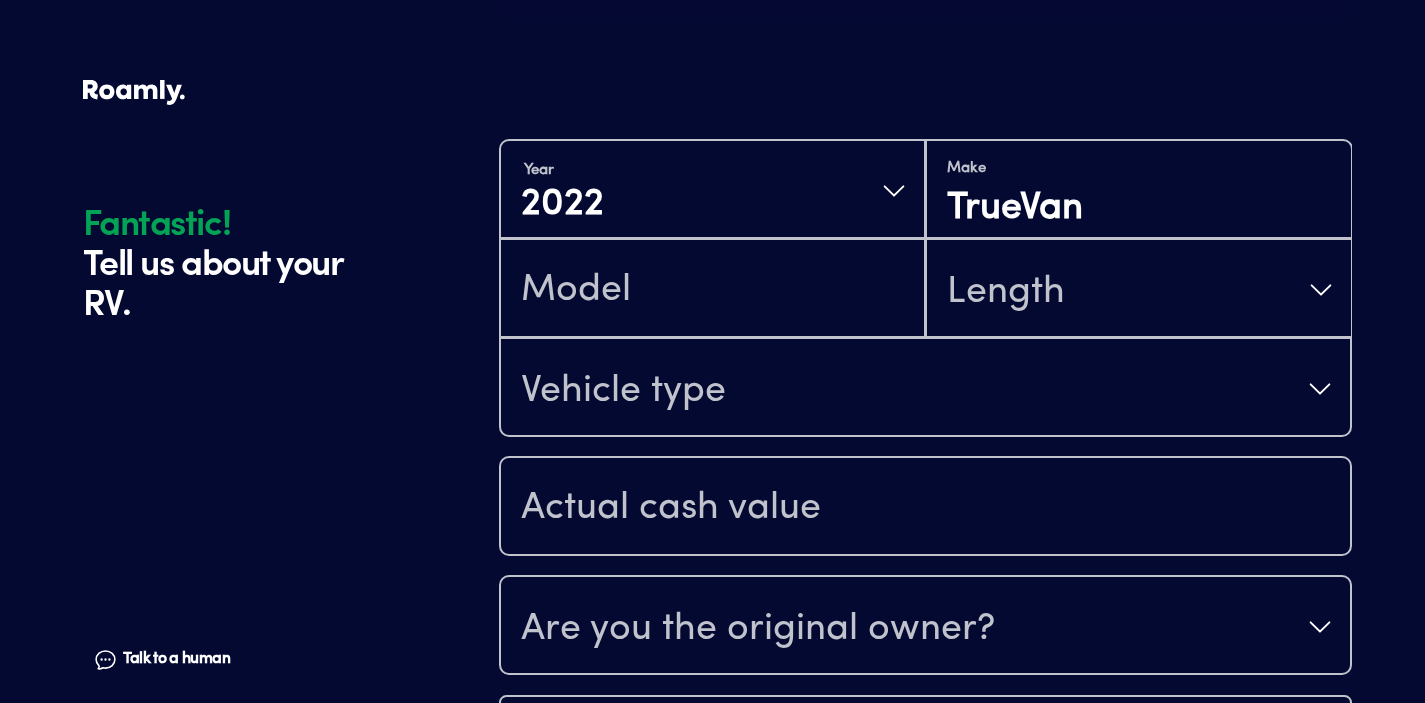 click at bounding box center (712, 290) 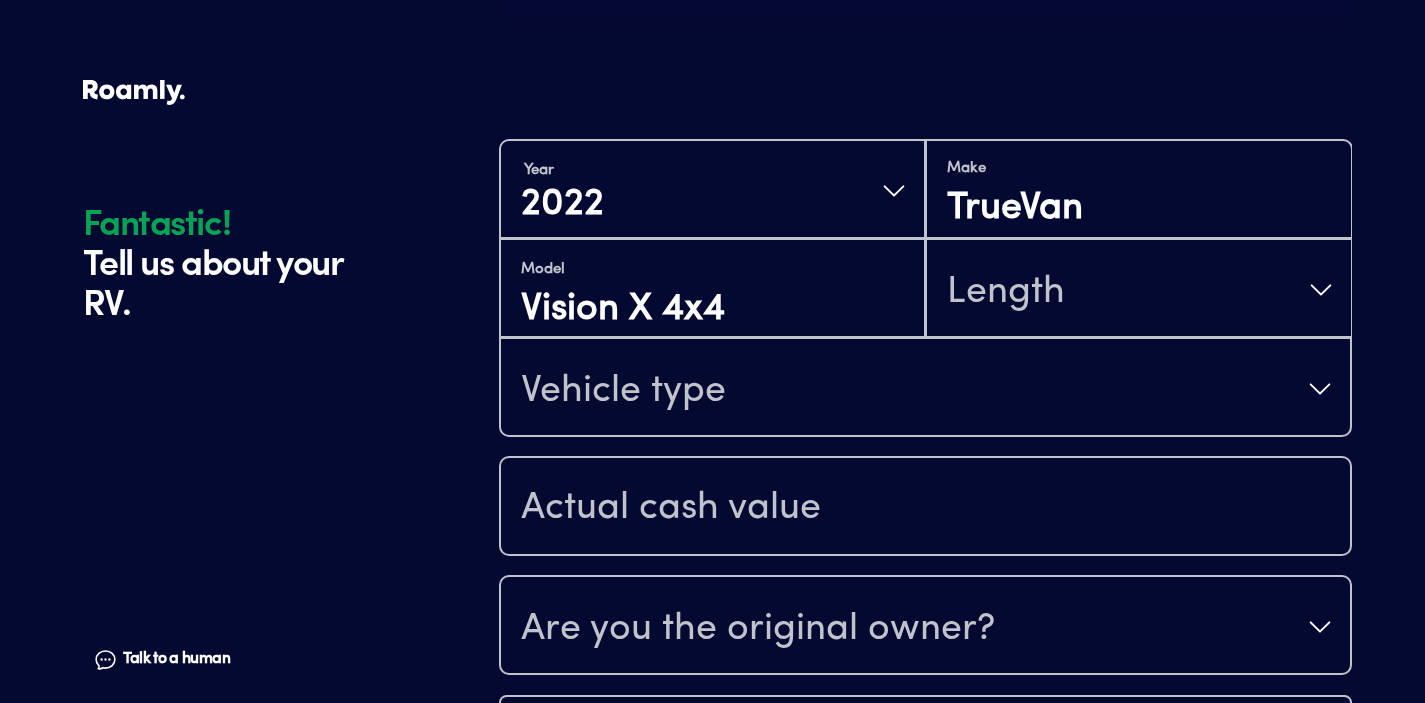 type on "Vision X 4x4" 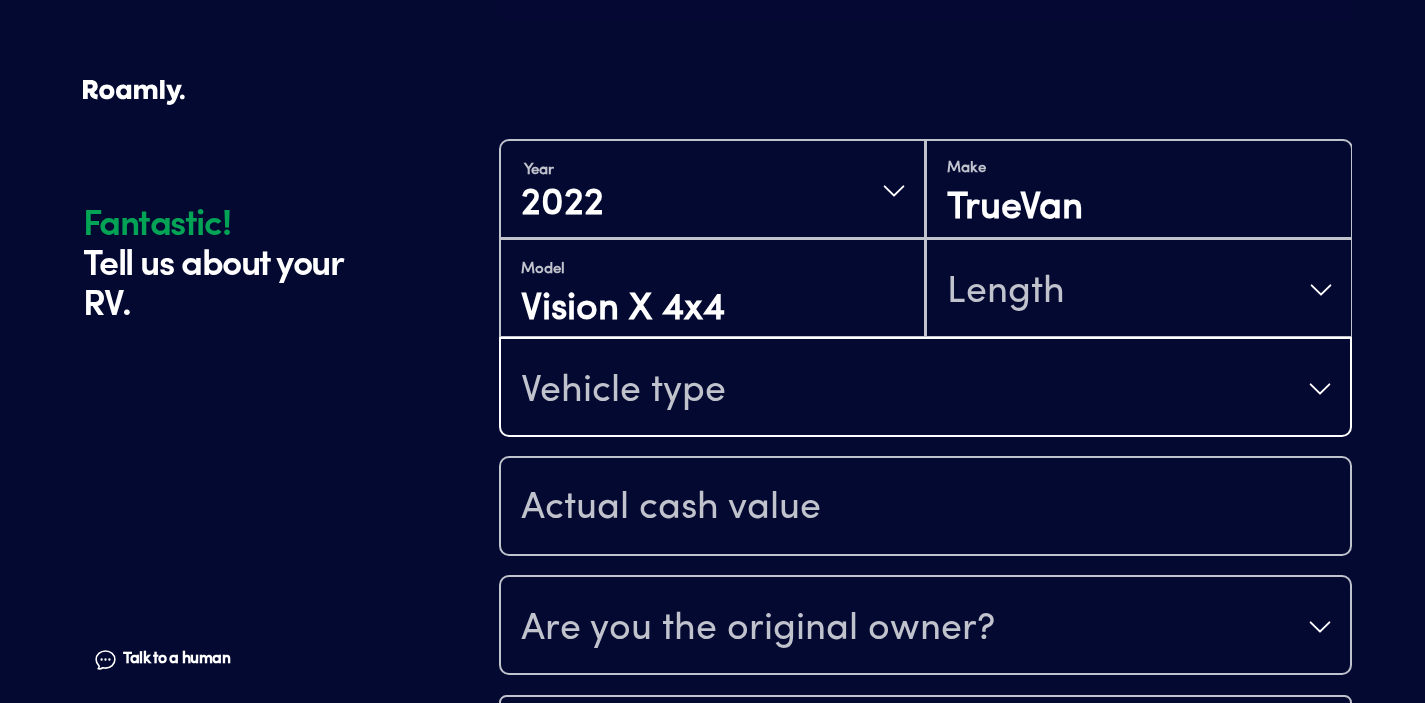 type 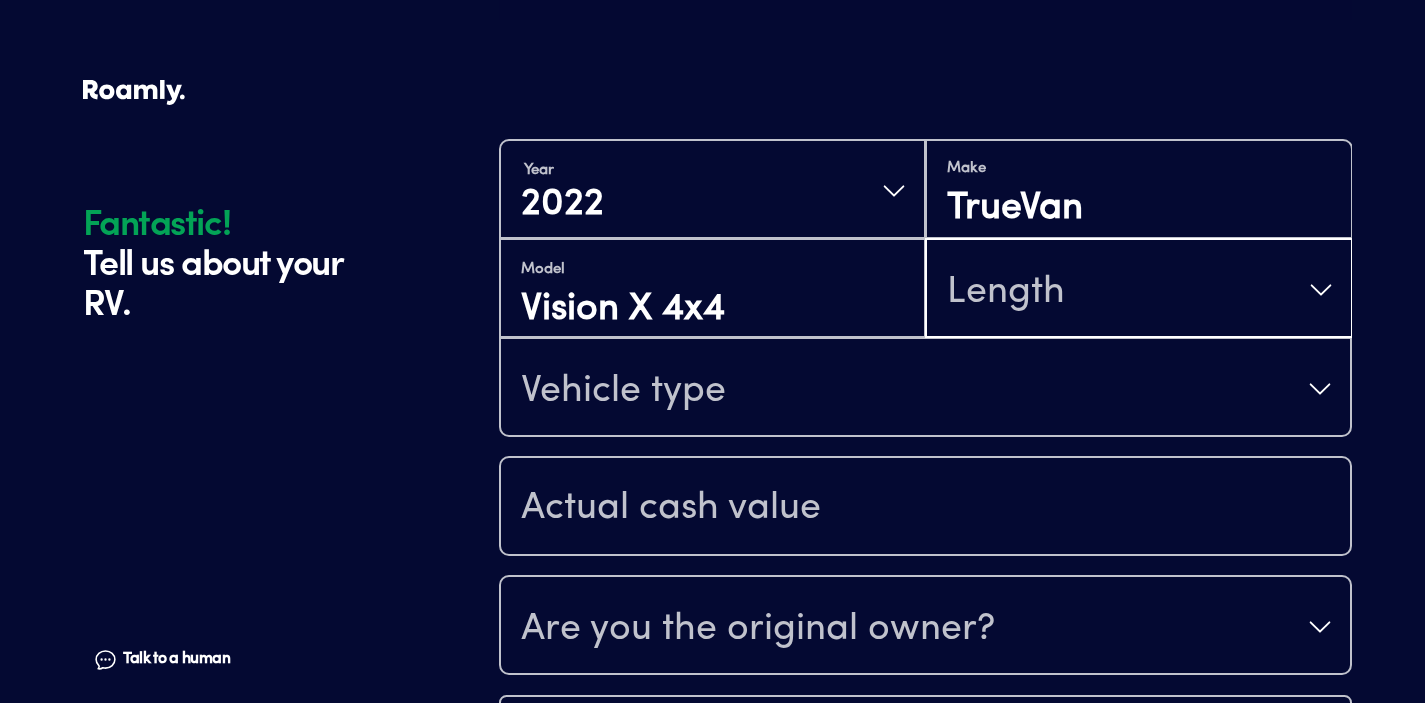 click on "Length" at bounding box center [1138, 290] 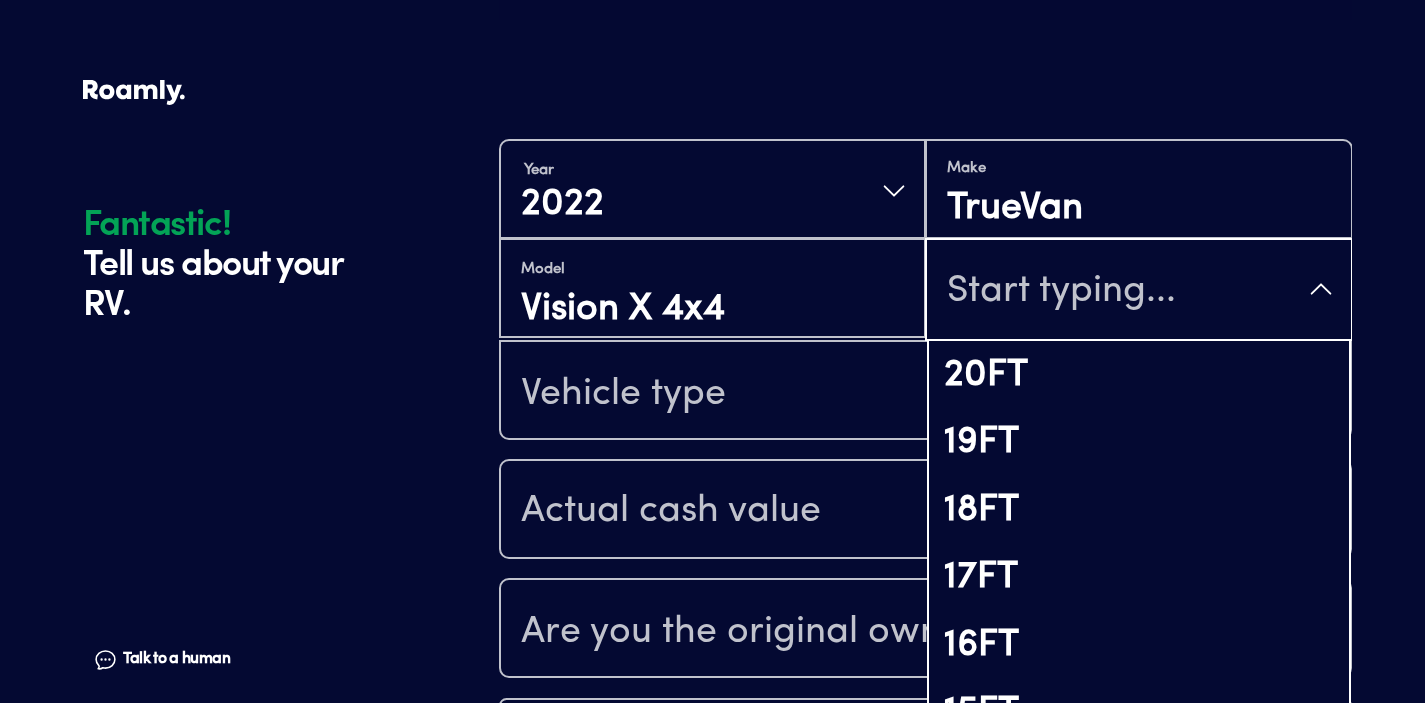 scroll, scrollTop: 1698, scrollLeft: 0, axis: vertical 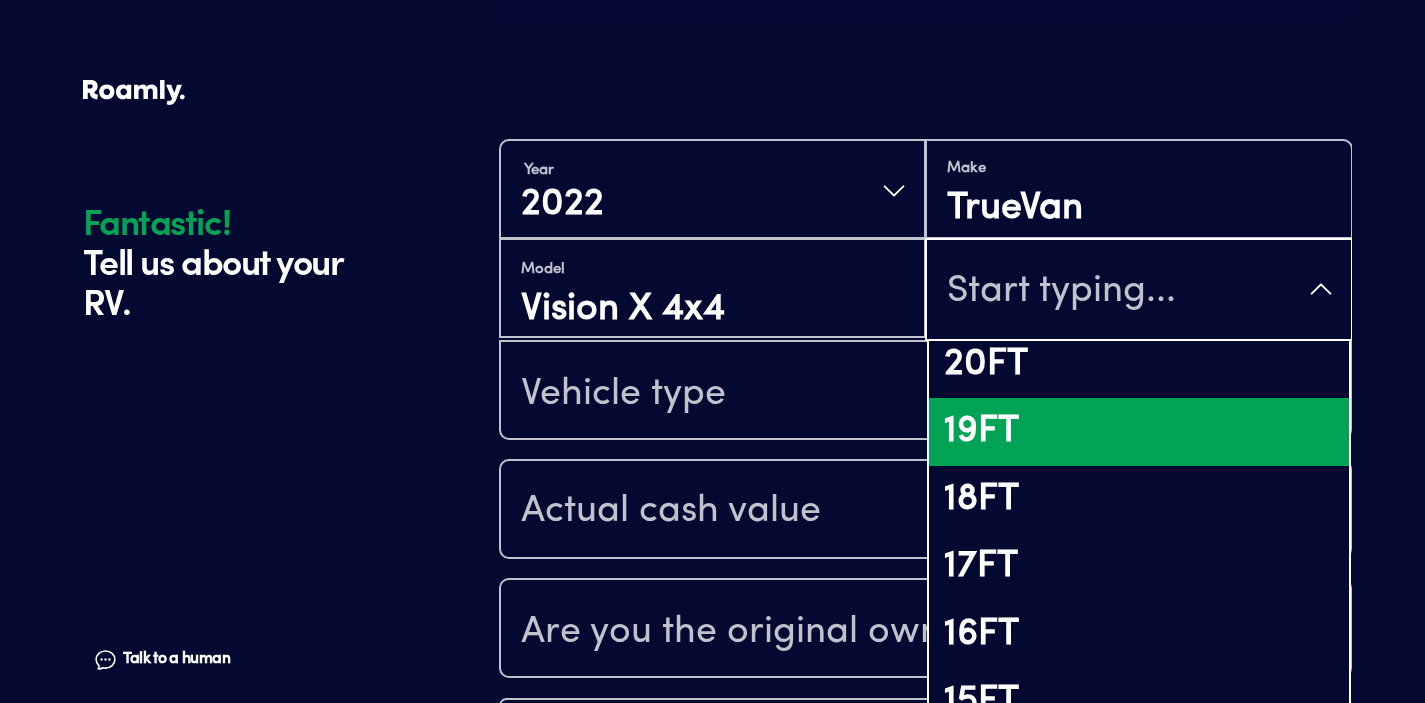 click on "19FT" at bounding box center (1138, 432) 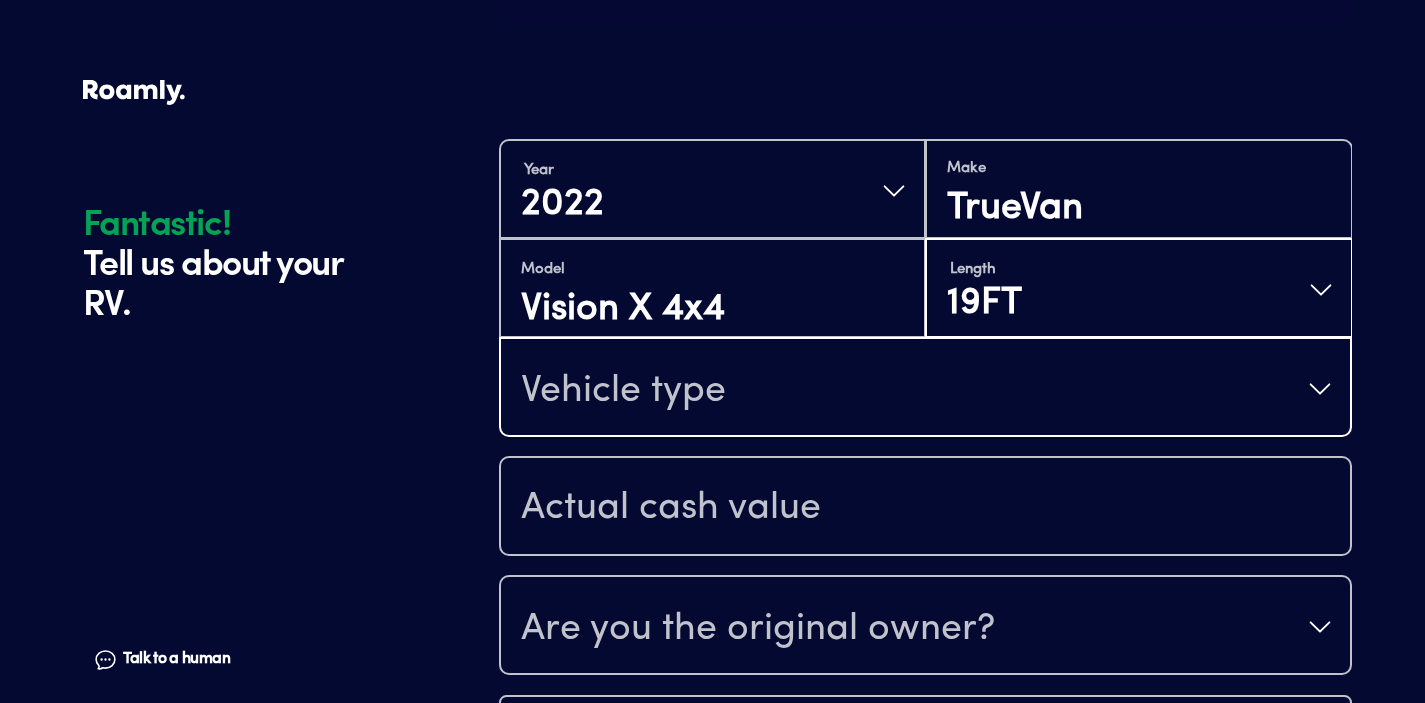 click on "Vehicle type" at bounding box center (925, 389) 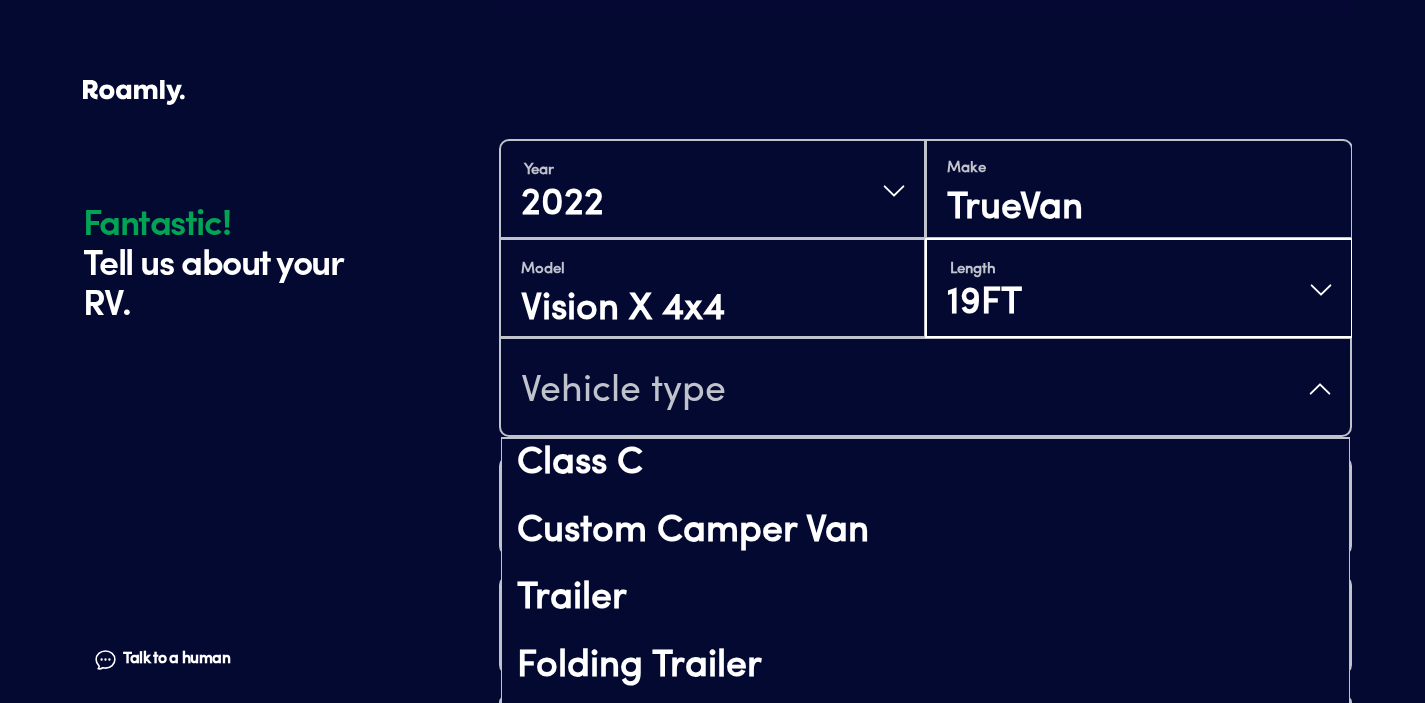 scroll, scrollTop: 121, scrollLeft: 0, axis: vertical 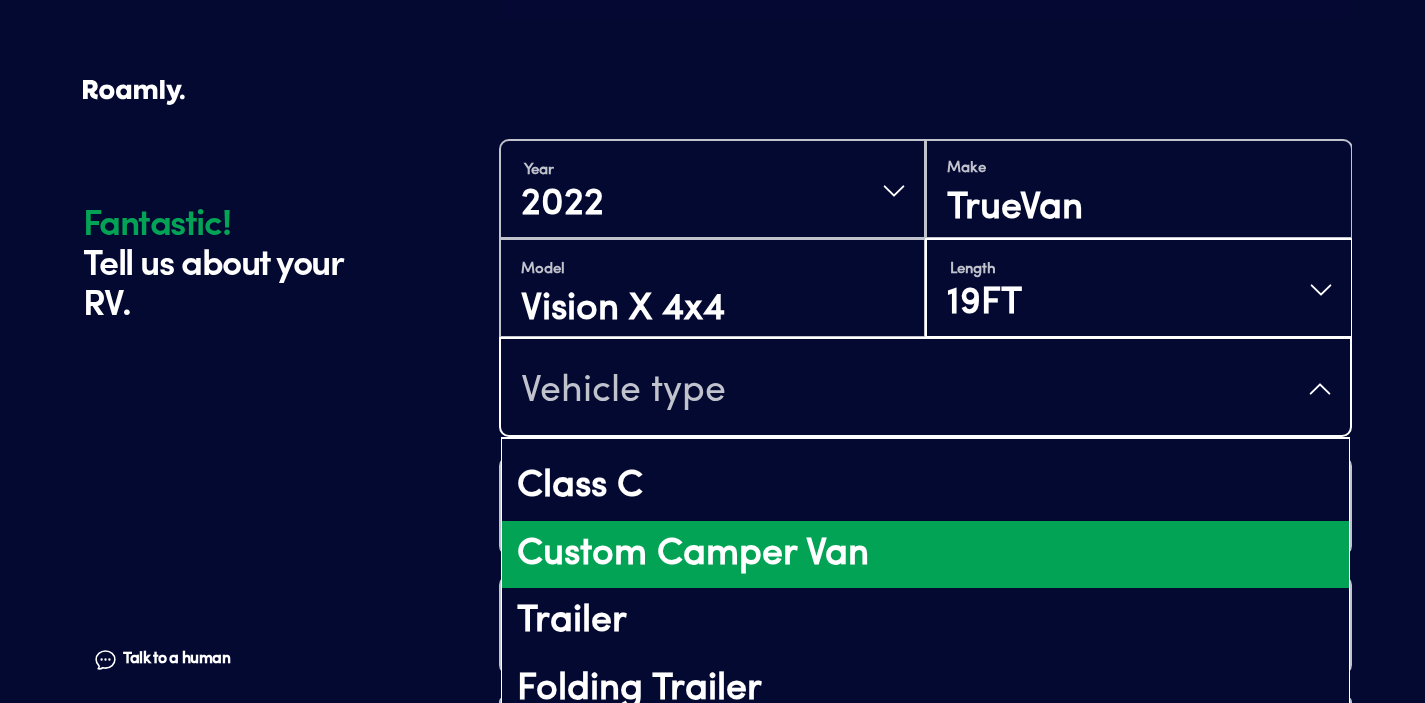 click on "Custom Camper Van" at bounding box center [925, 555] 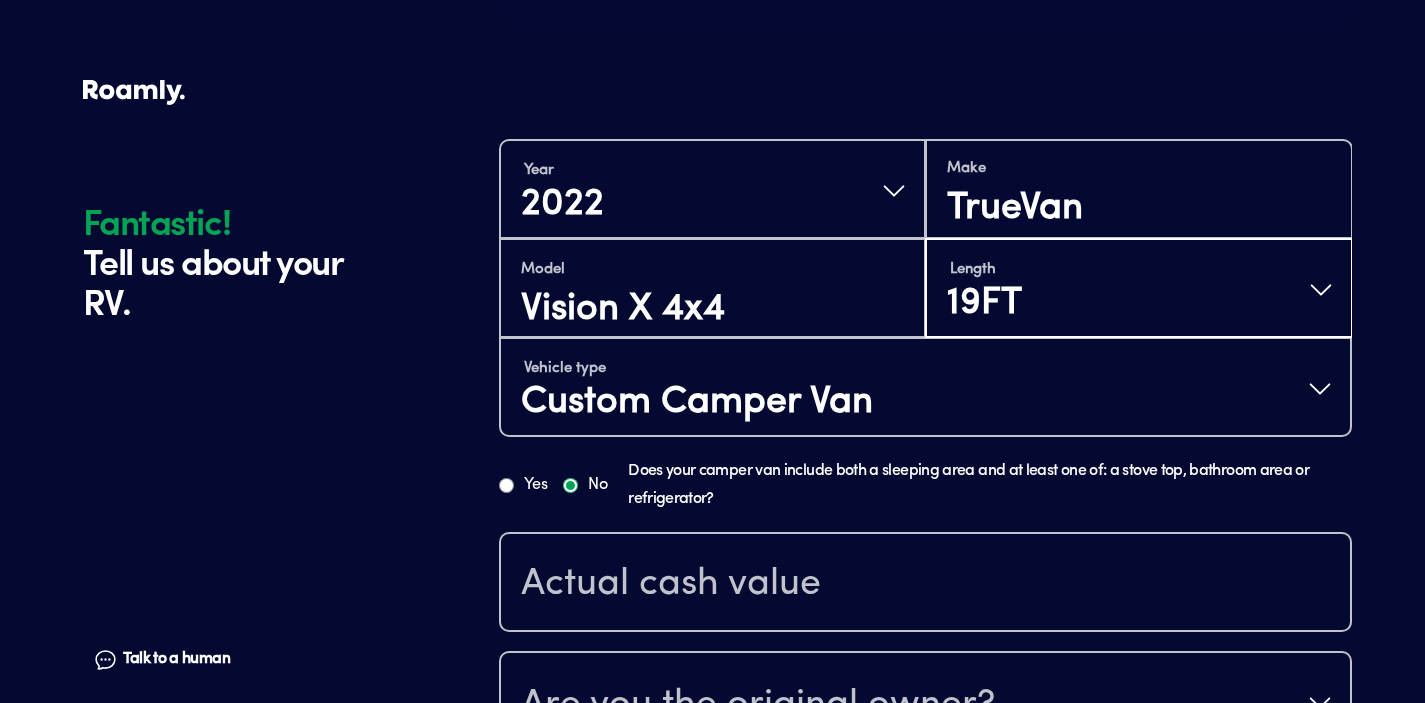 click on "Yes" at bounding box center (506, 485) 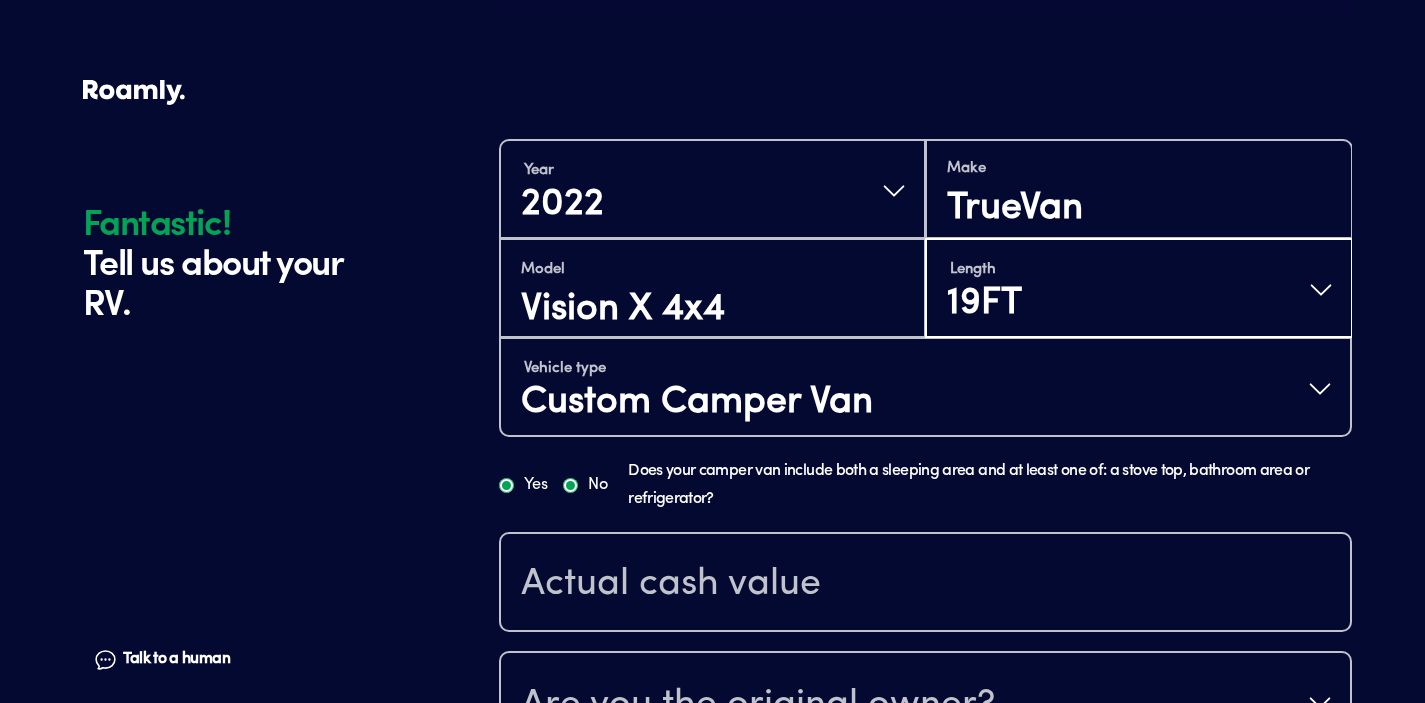 radio on "true" 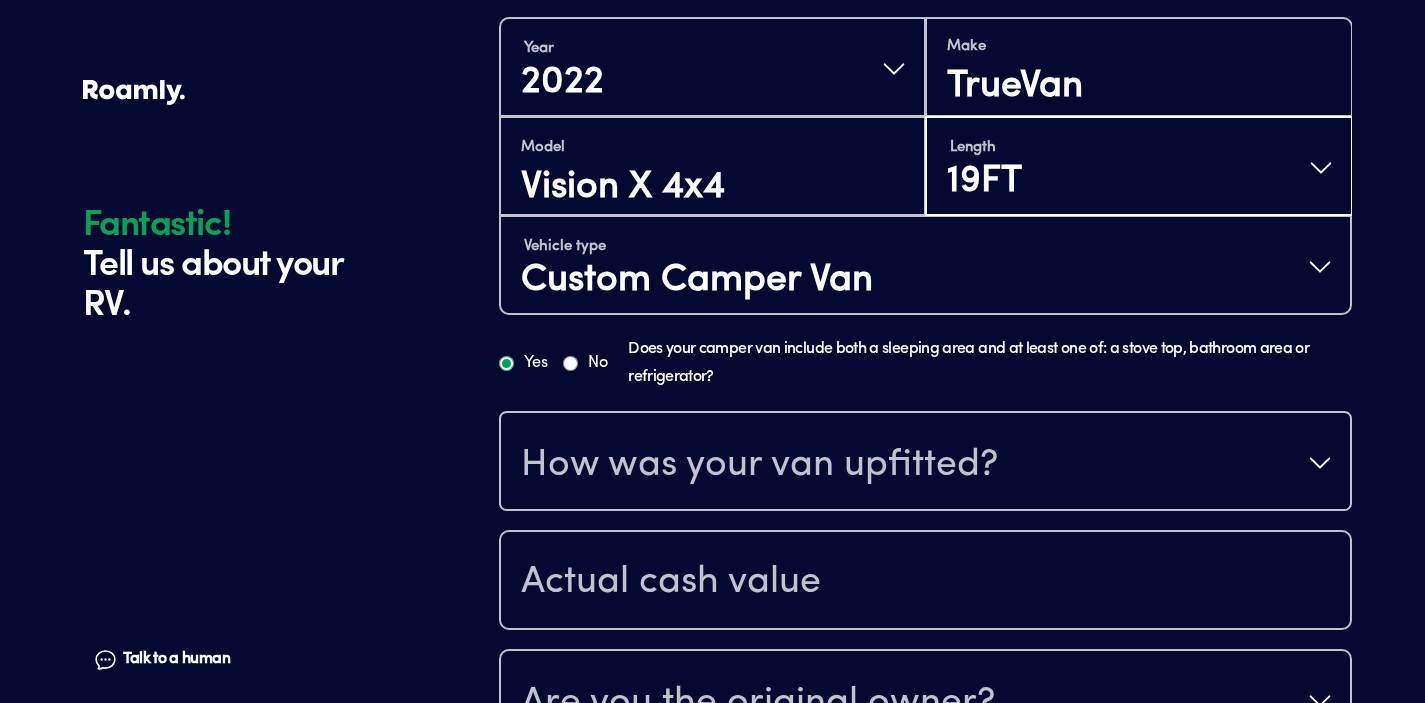 scroll, scrollTop: 538, scrollLeft: 0, axis: vertical 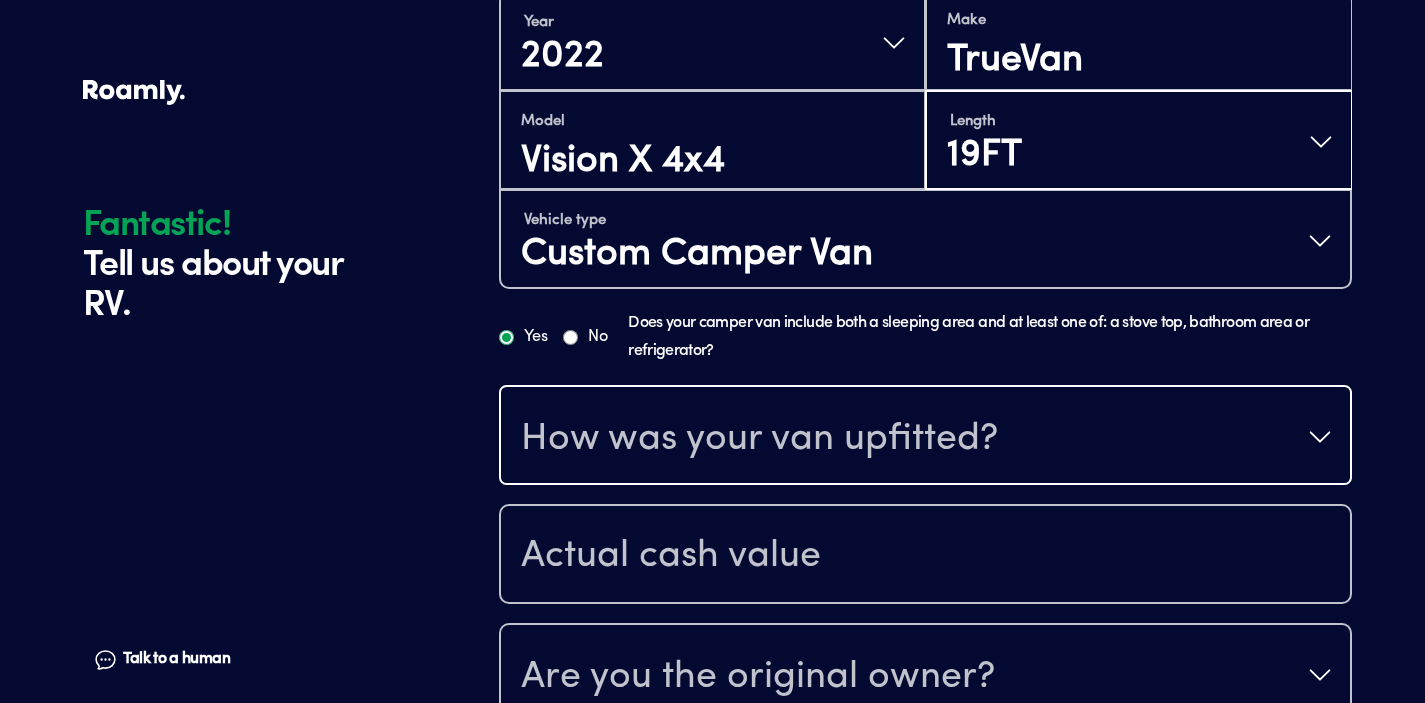 click on "How was your van upfitted?" at bounding box center (759, 439) 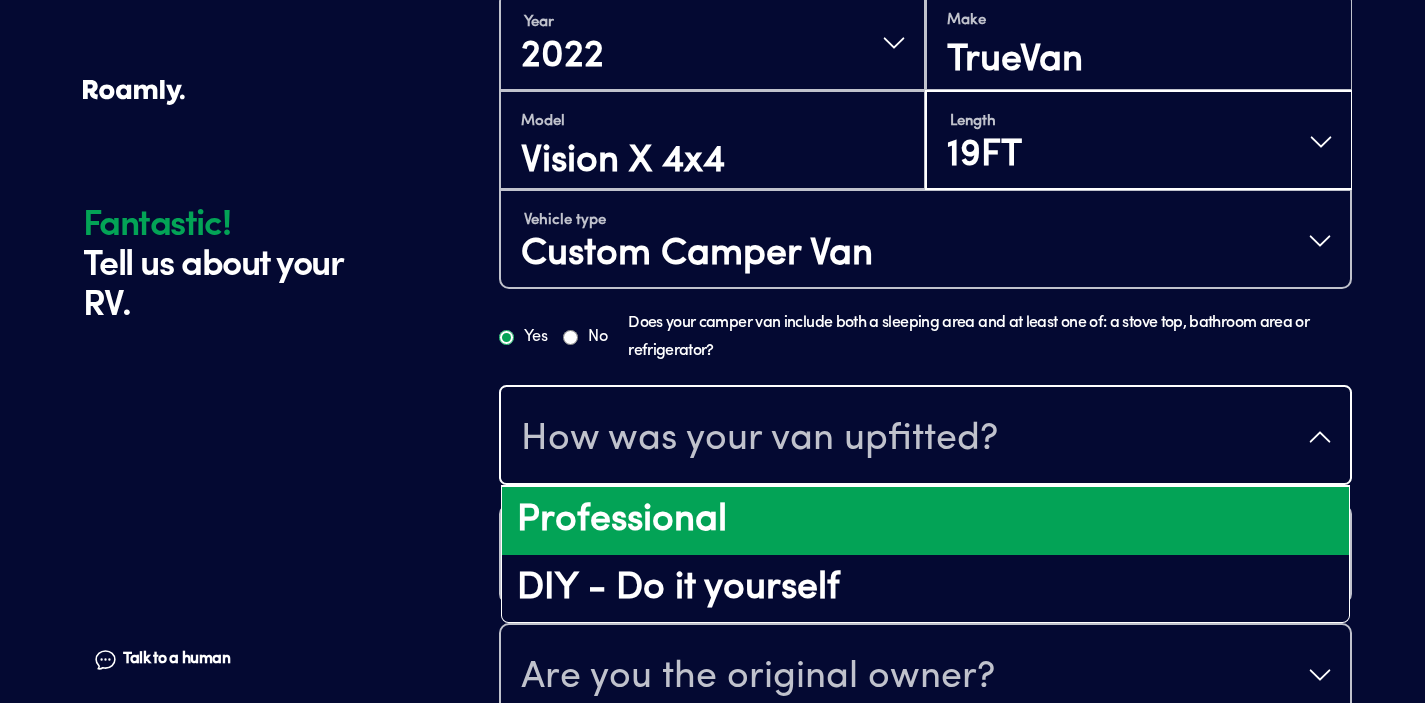click on "Professional" at bounding box center (925, 521) 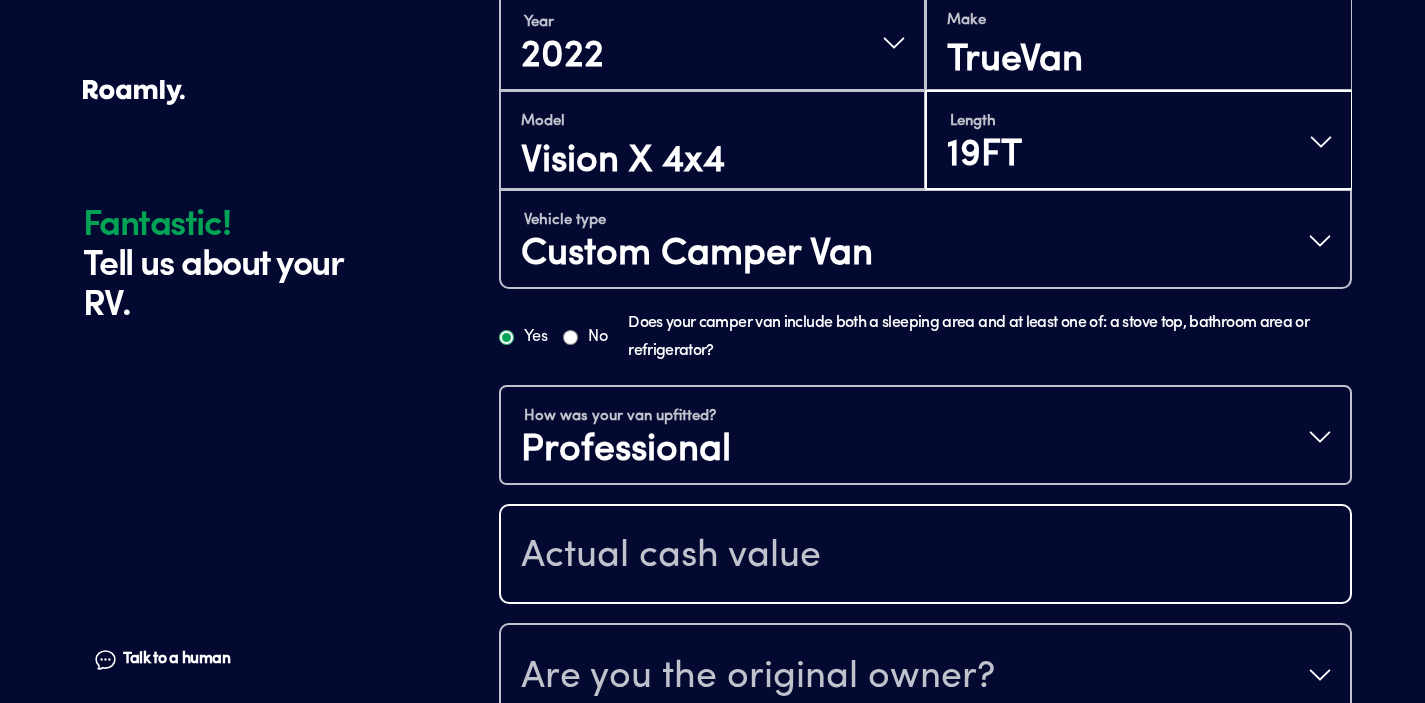 click at bounding box center [925, 556] 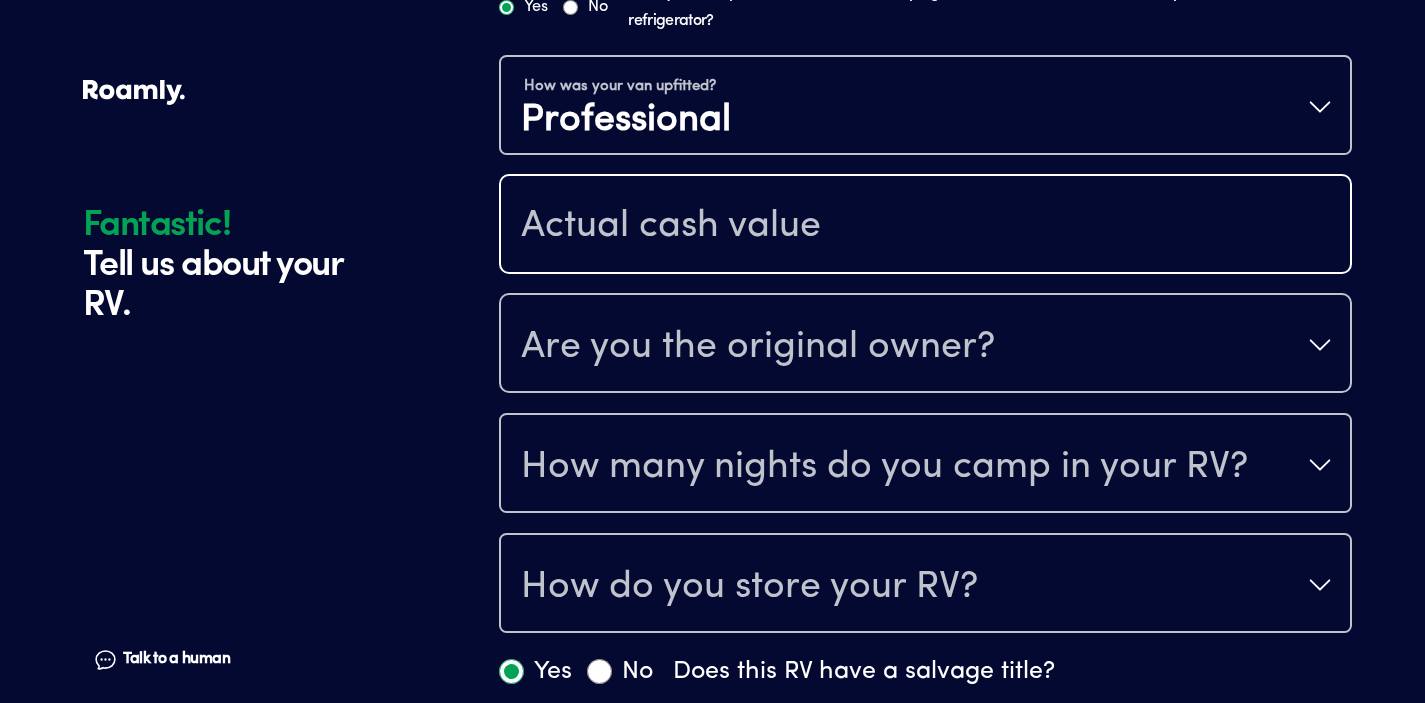 scroll, scrollTop: 869, scrollLeft: 0, axis: vertical 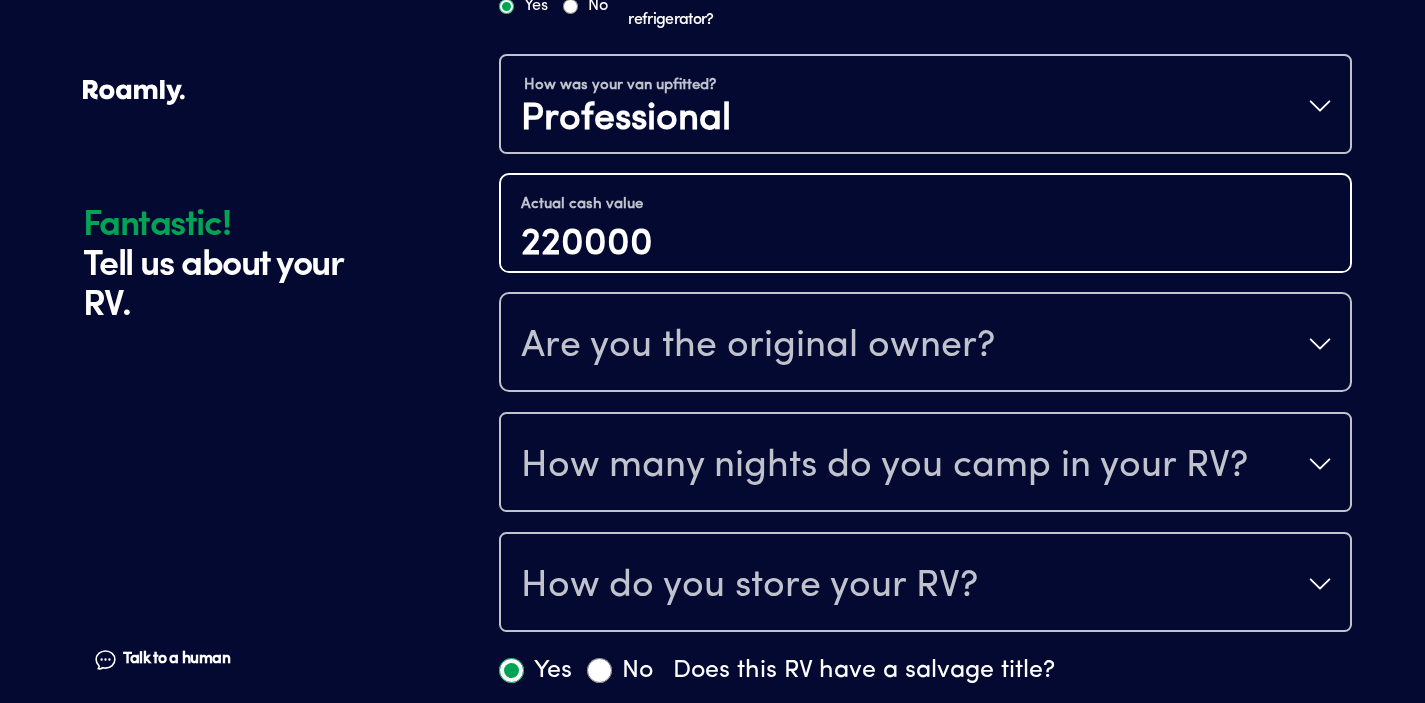 type on "220000" 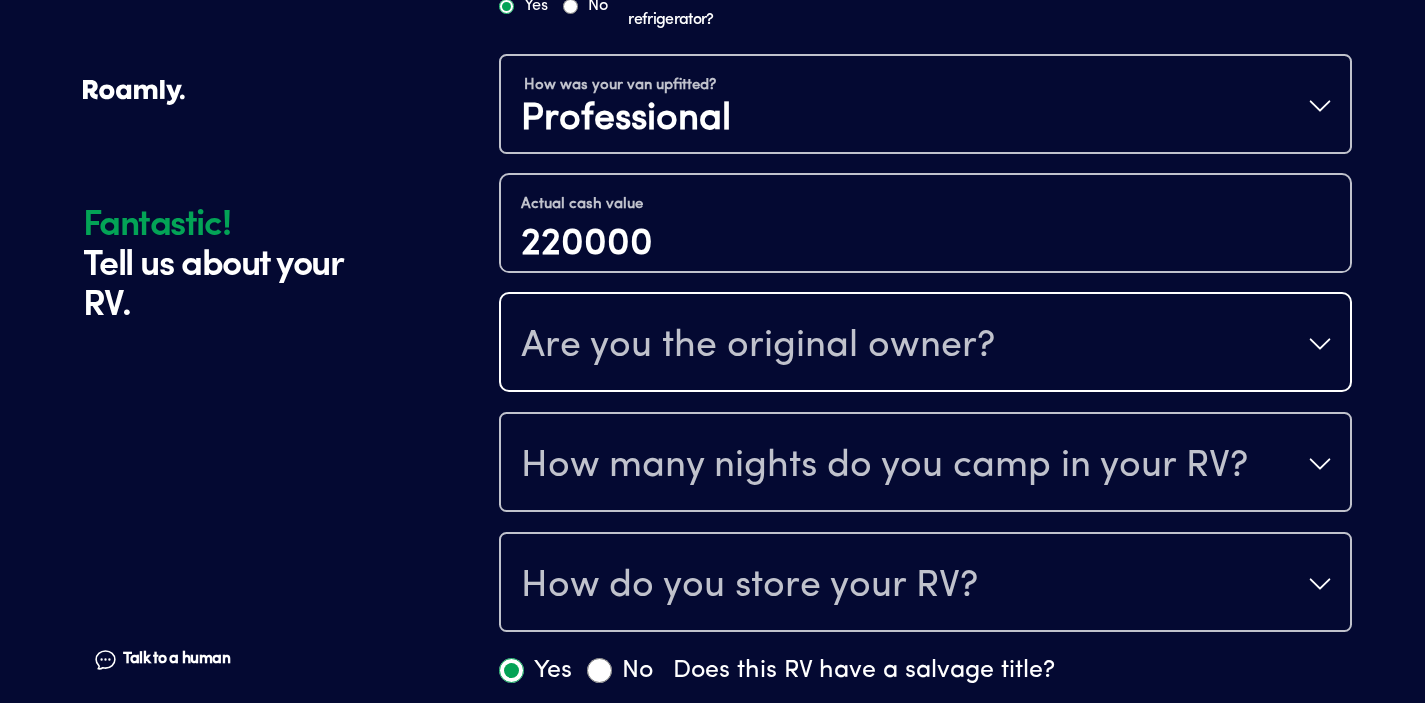 click on "Are you the original owner?" at bounding box center [758, 346] 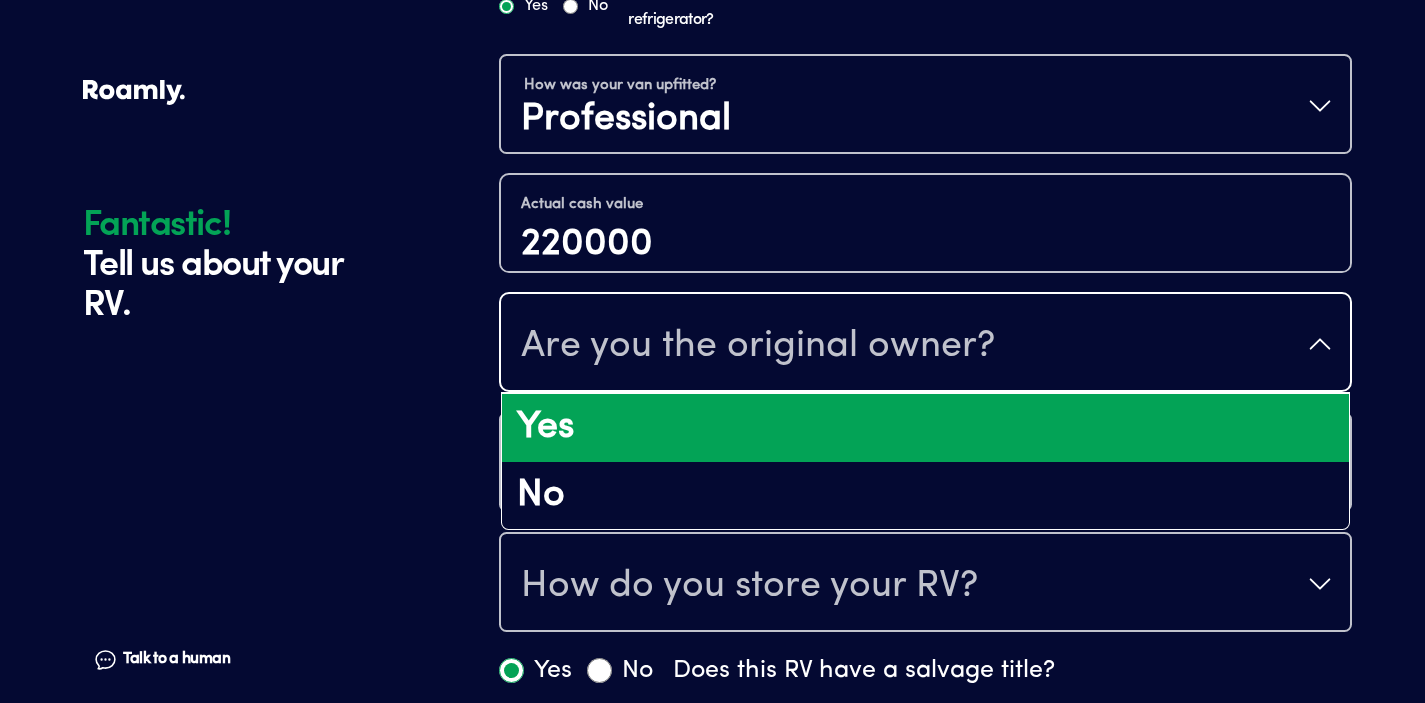 click on "Yes" at bounding box center (925, 428) 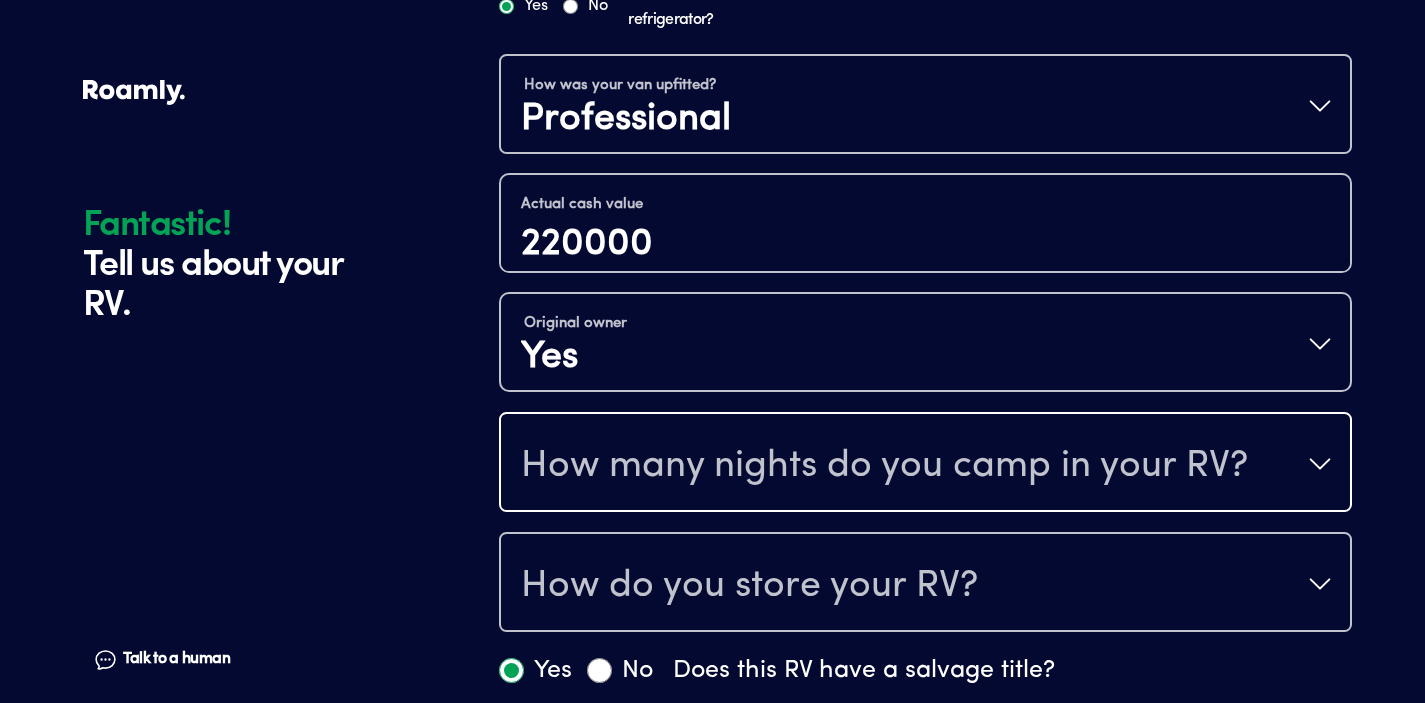 click on "How many nights do you camp in your RV?" at bounding box center [884, 466] 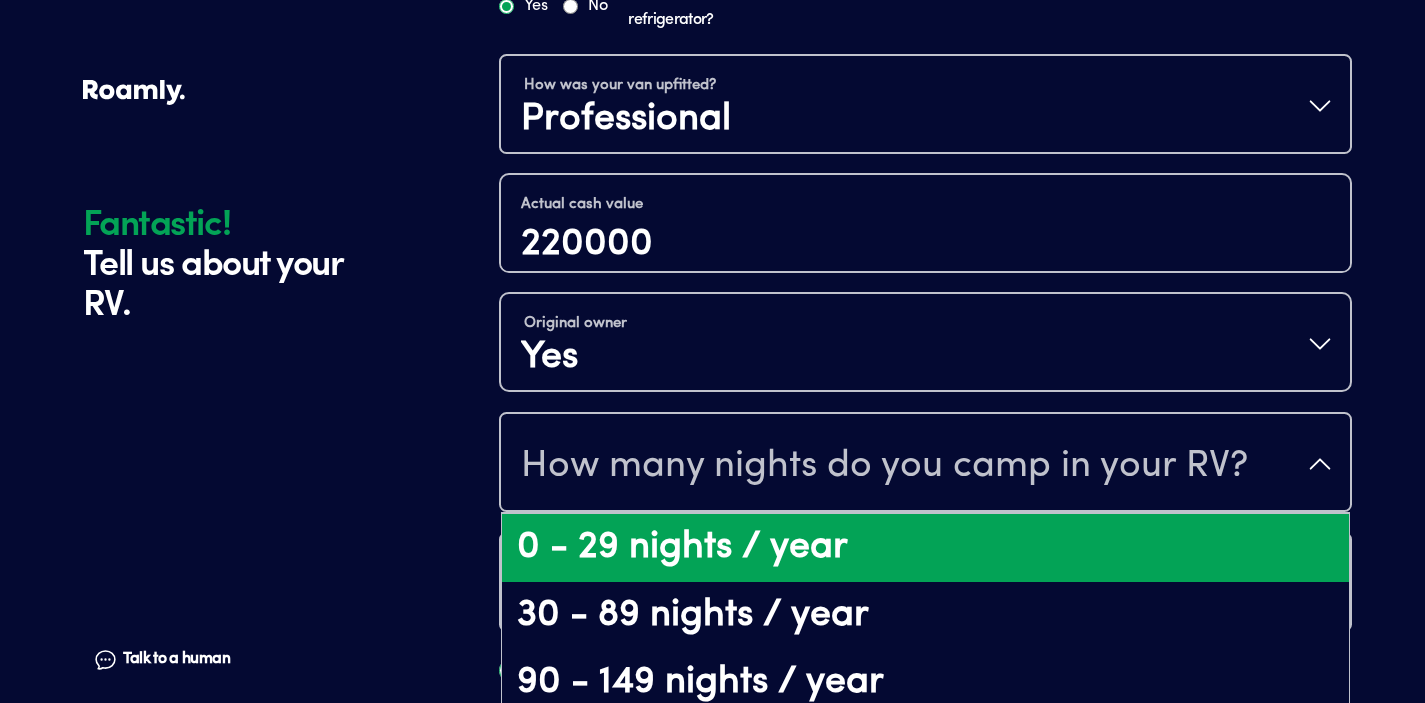 scroll, scrollTop: 41, scrollLeft: 0, axis: vertical 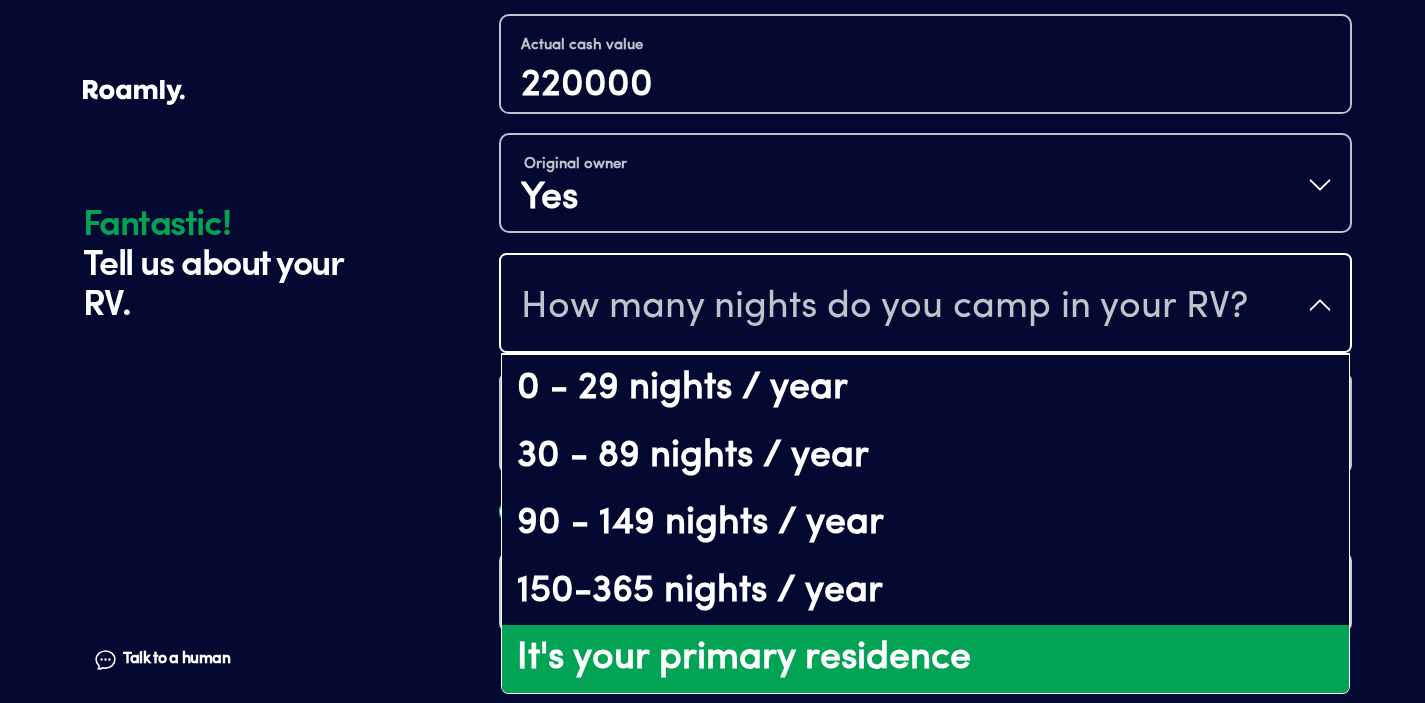 click on "It's your primary residence" at bounding box center (925, 659) 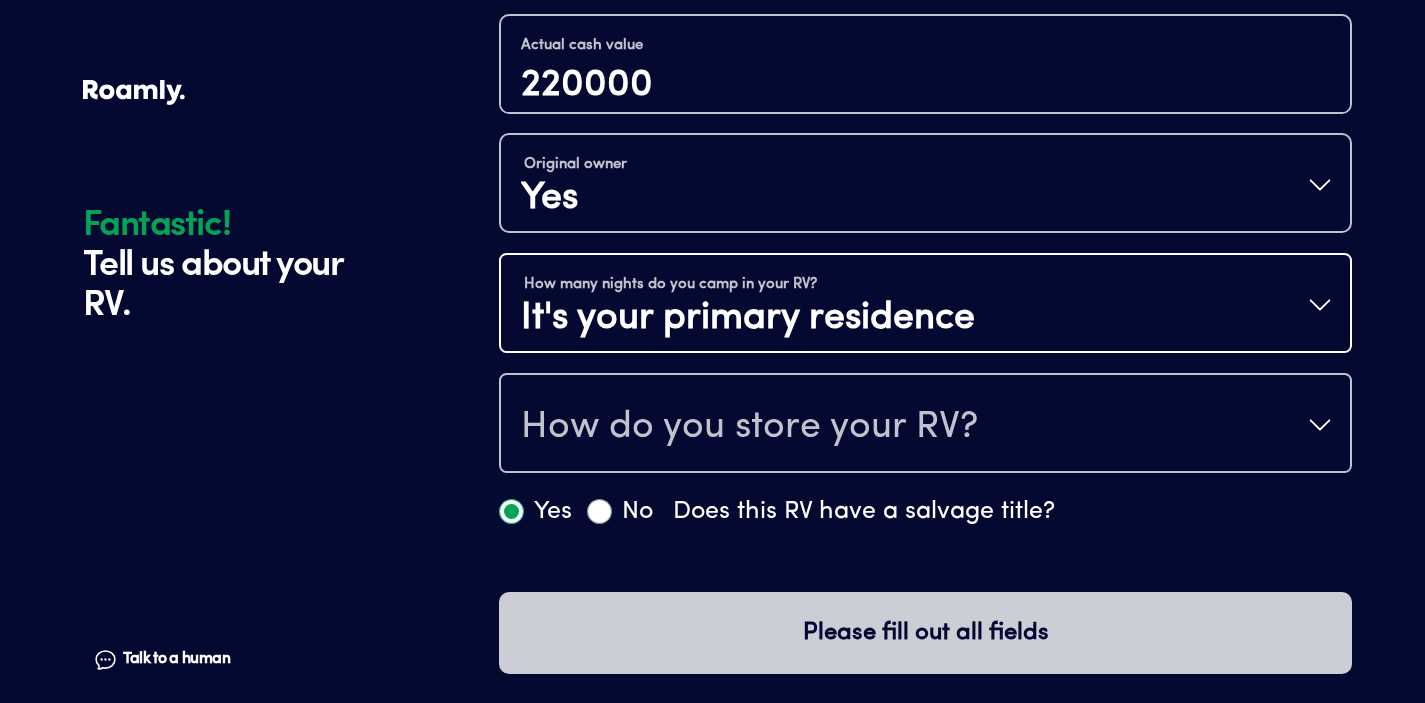 scroll, scrollTop: 0, scrollLeft: 0, axis: both 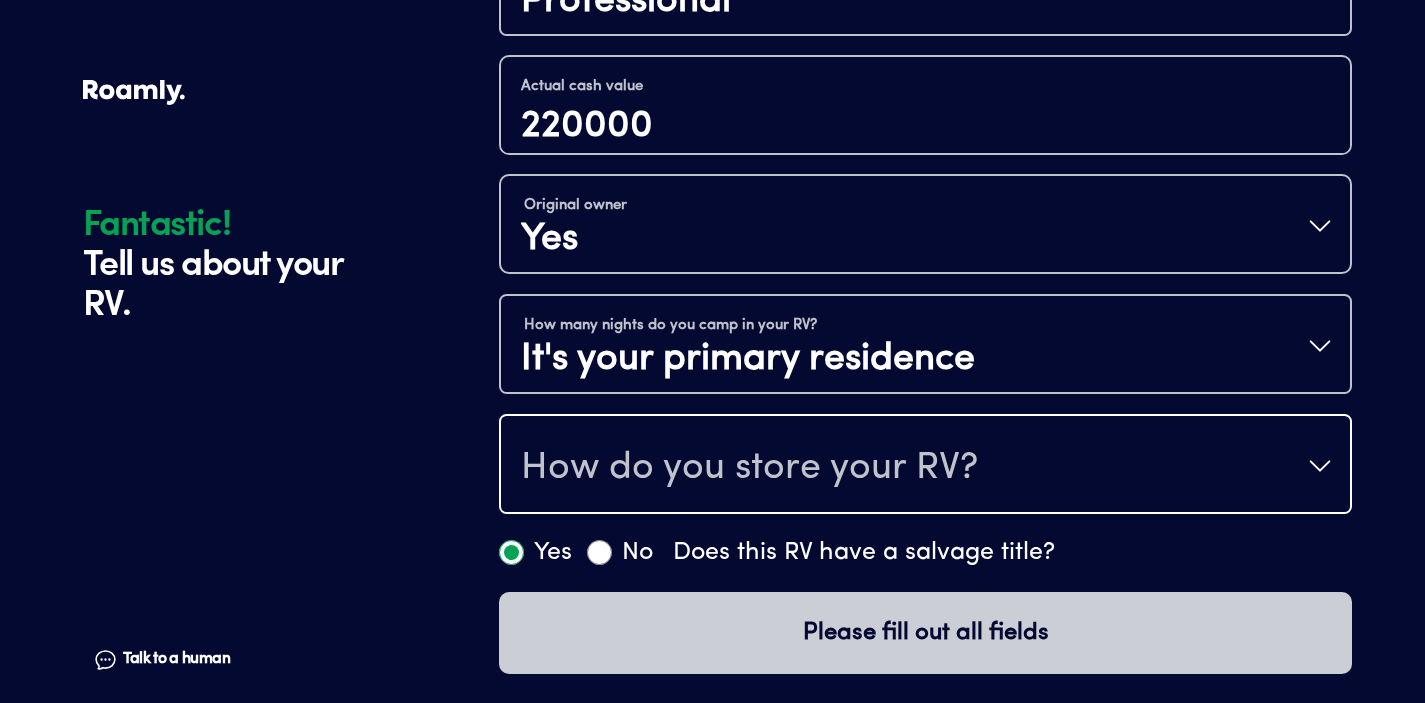 click on "How do you store your RV?" at bounding box center [749, 468] 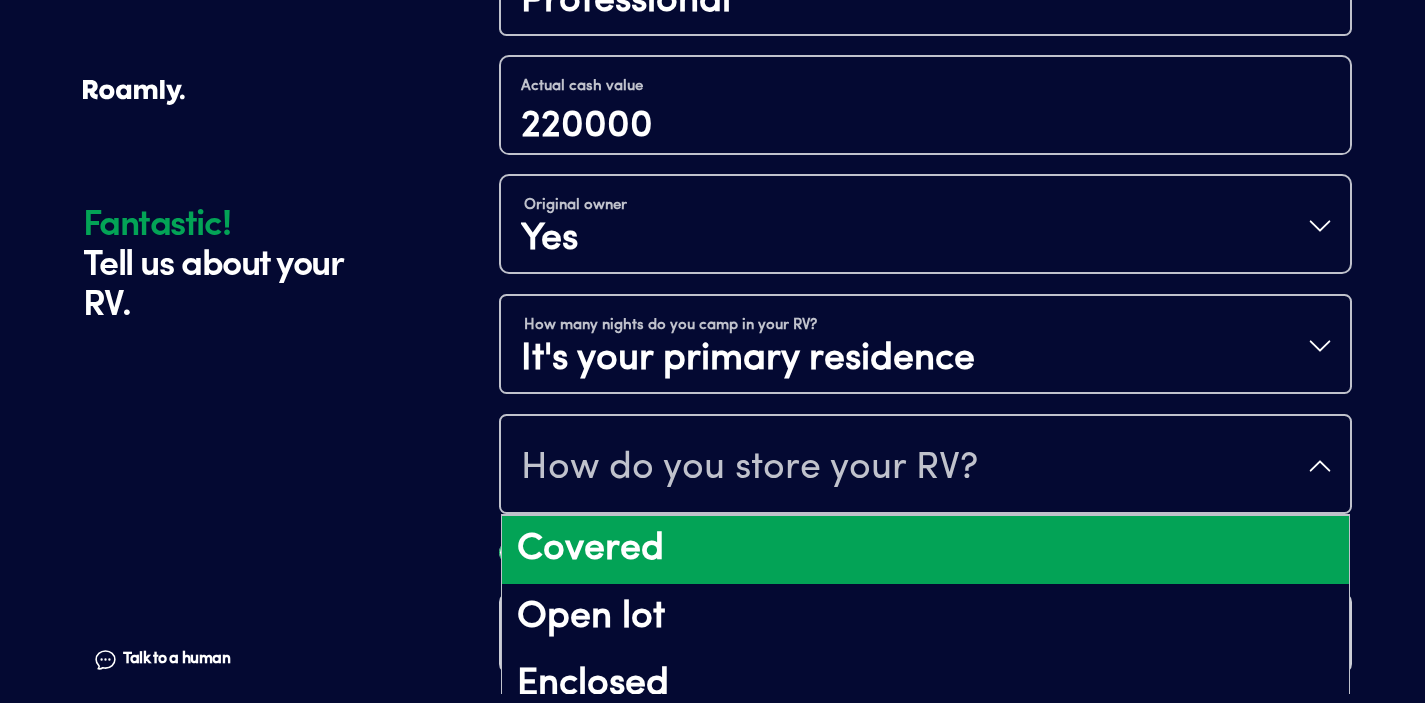 scroll, scrollTop: 26, scrollLeft: 0, axis: vertical 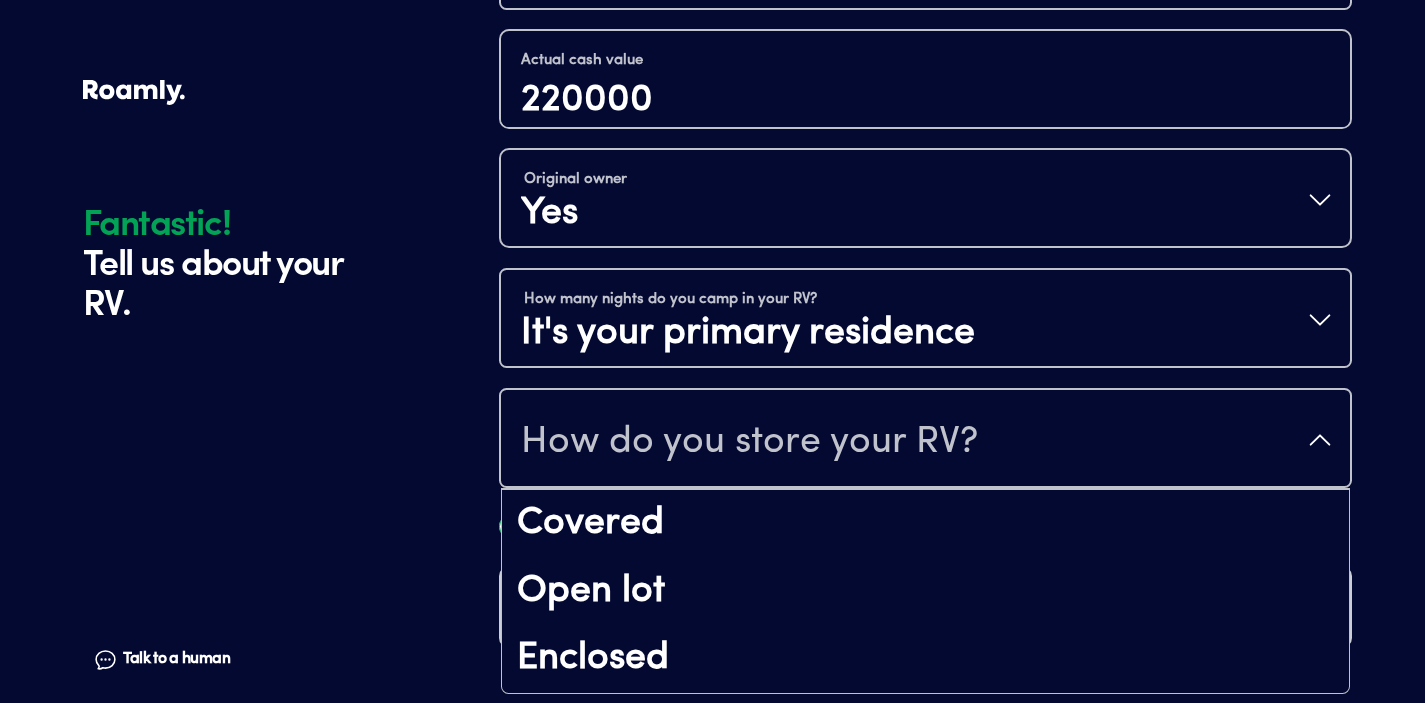 click on "Fantastic! Tell us about your RV. Talk to a human Chat" at bounding box center [286, -142] 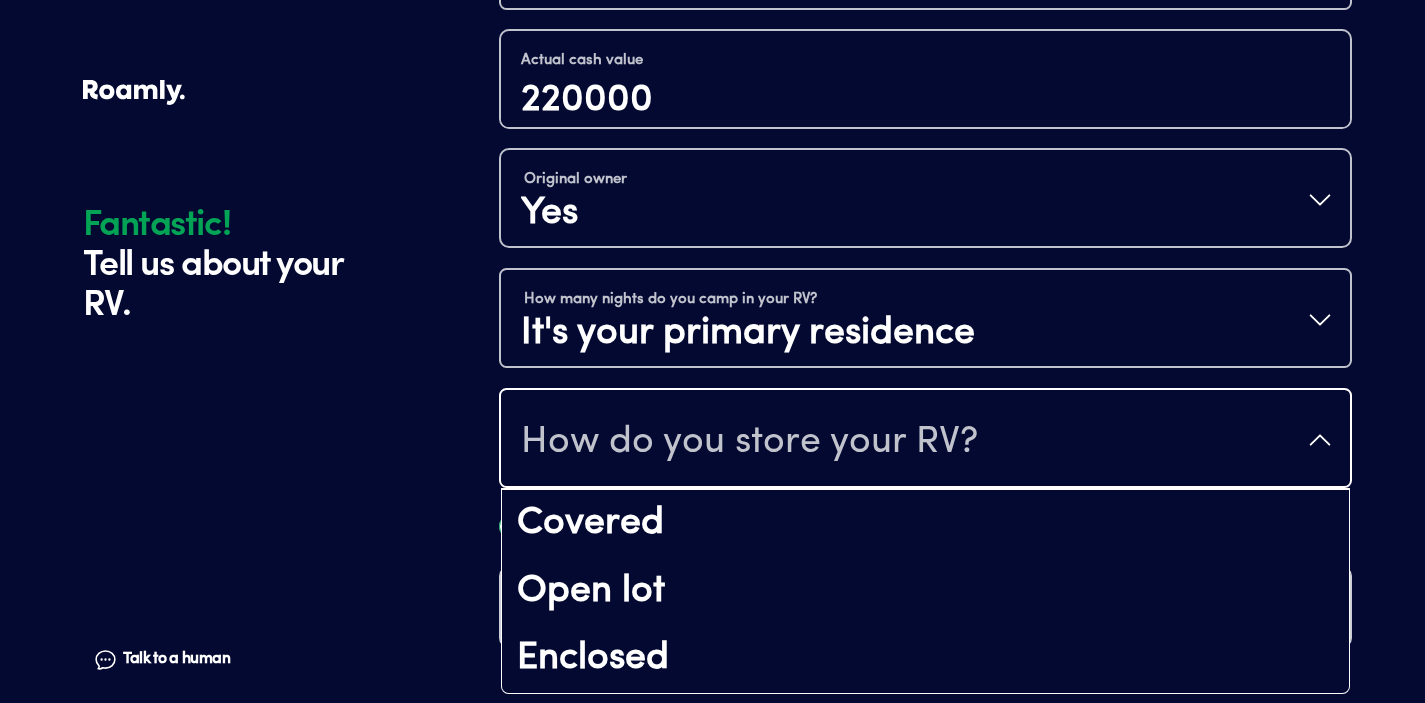 scroll, scrollTop: 0, scrollLeft: 0, axis: both 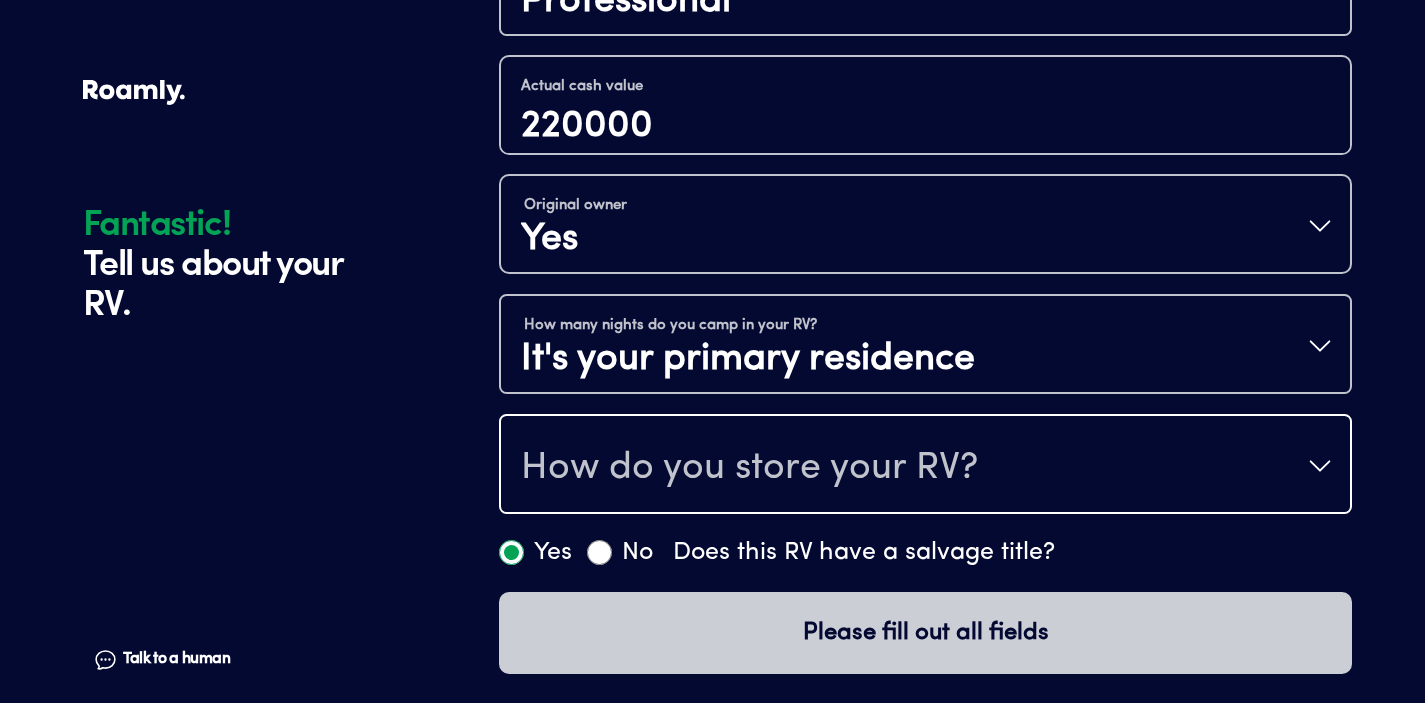 click on "How do you store your RV?" at bounding box center (749, 468) 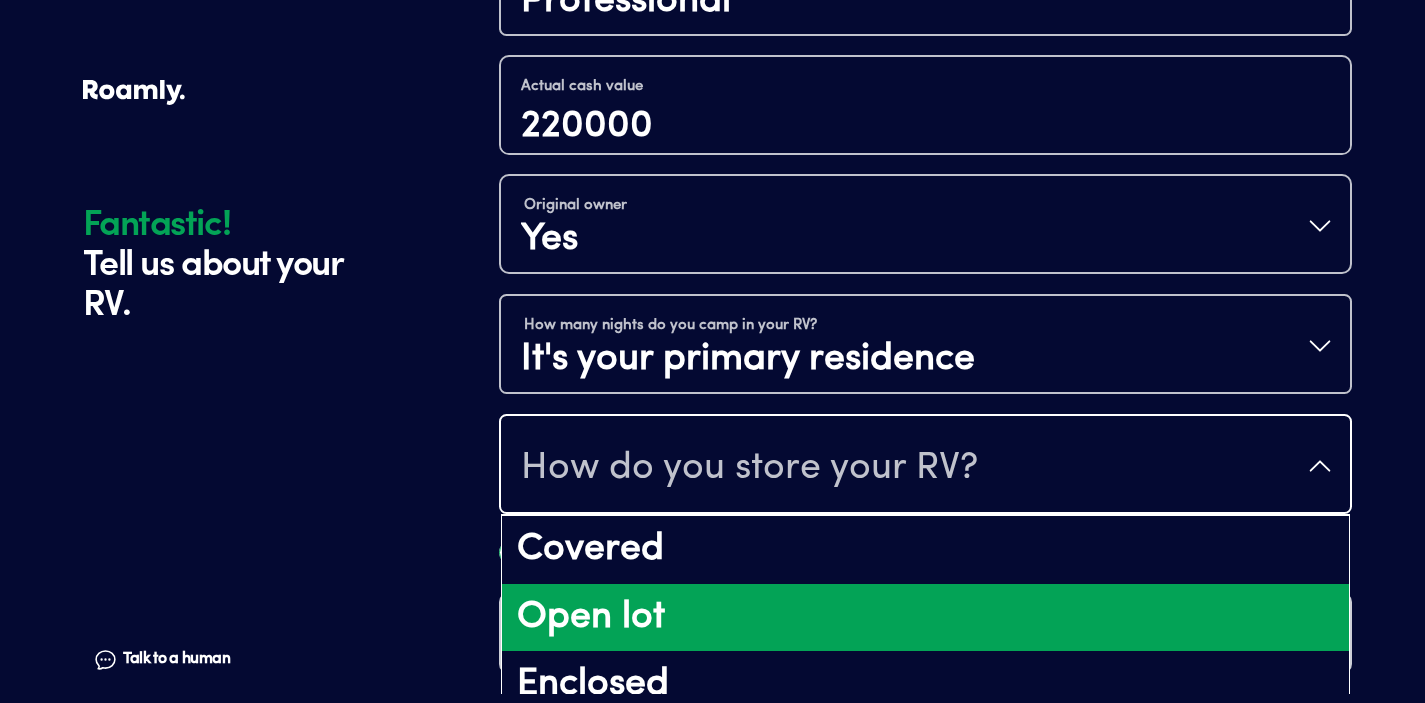 click on "Open lot" at bounding box center (925, 618) 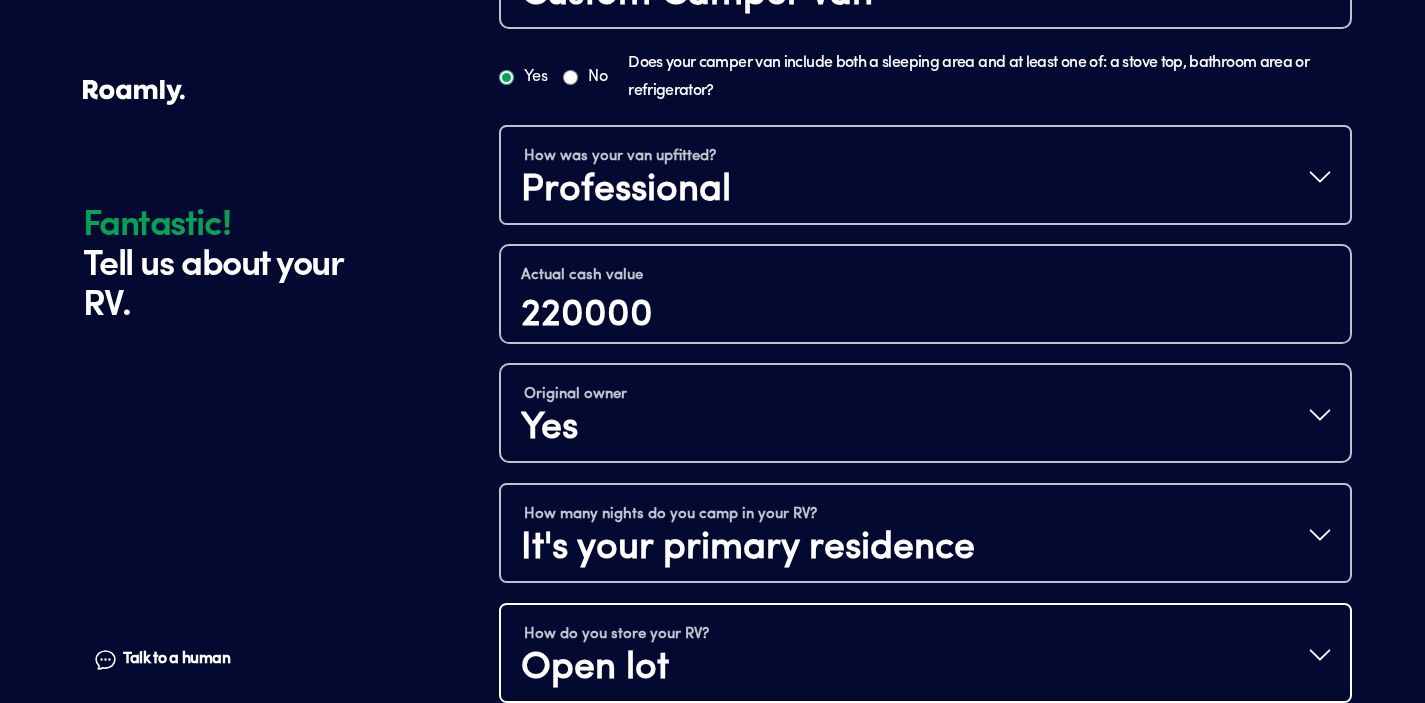 scroll, scrollTop: 987, scrollLeft: 0, axis: vertical 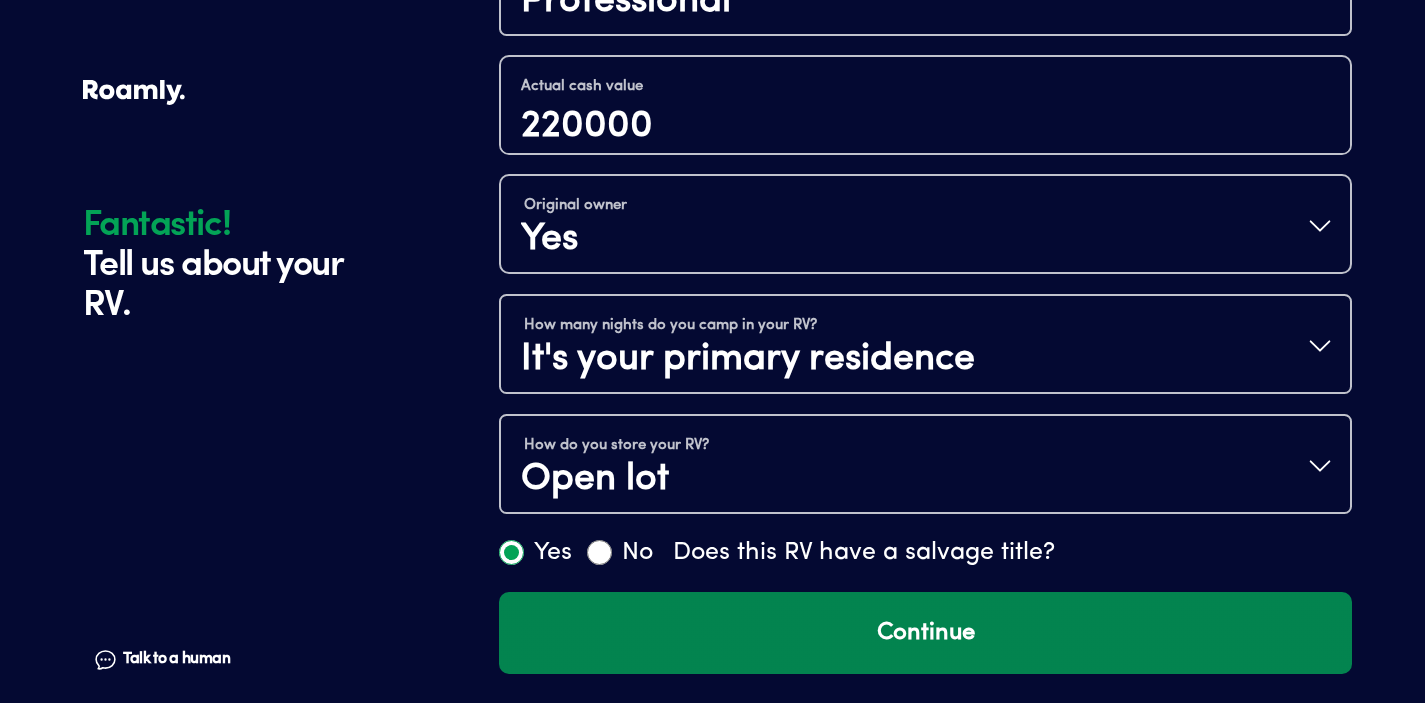 click on "Continue" at bounding box center (925, 633) 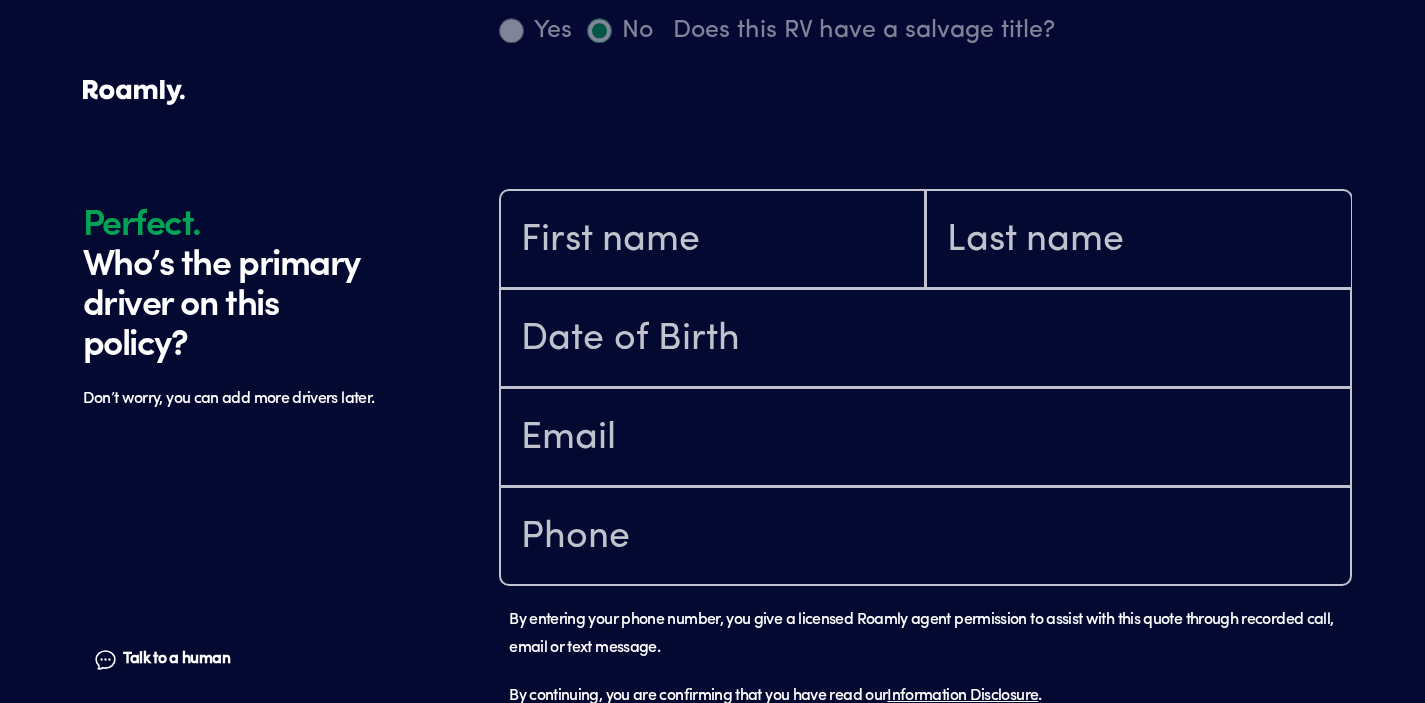 scroll, scrollTop: 1598, scrollLeft: 0, axis: vertical 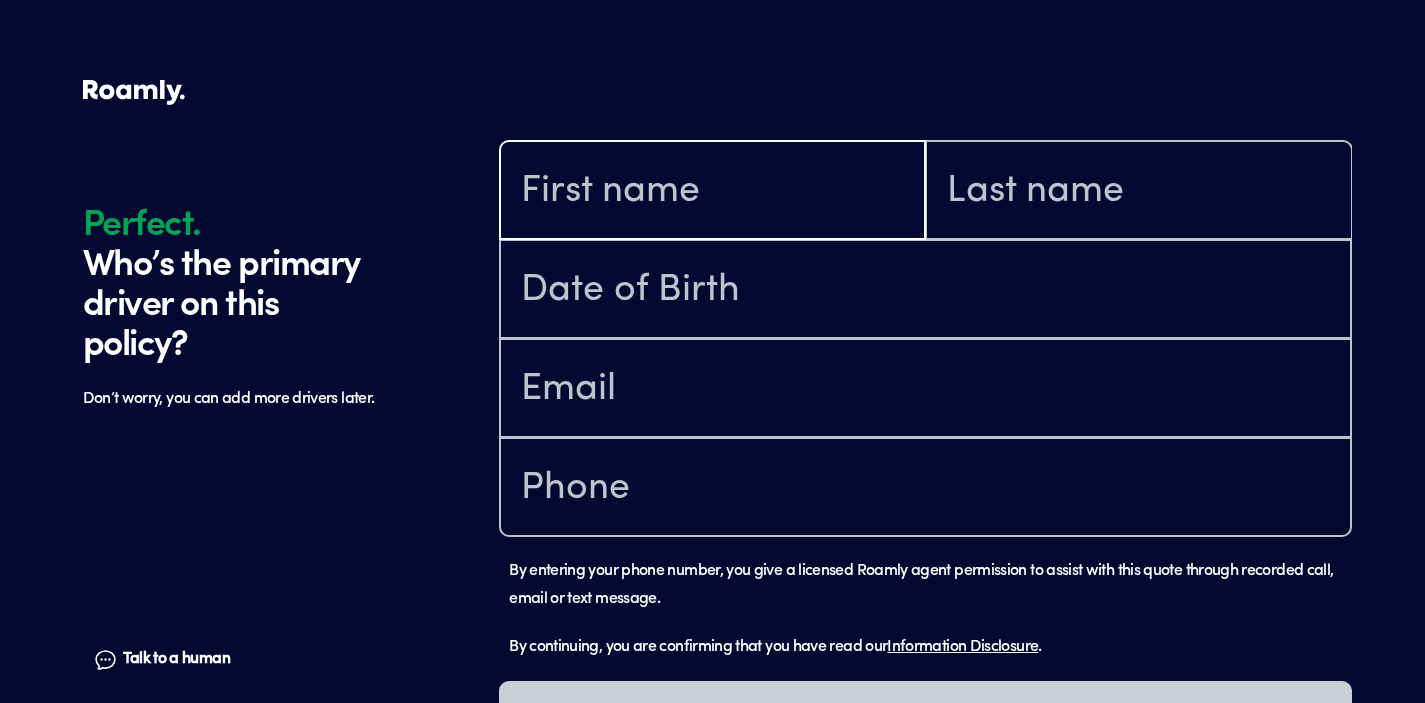 click at bounding box center [712, 192] 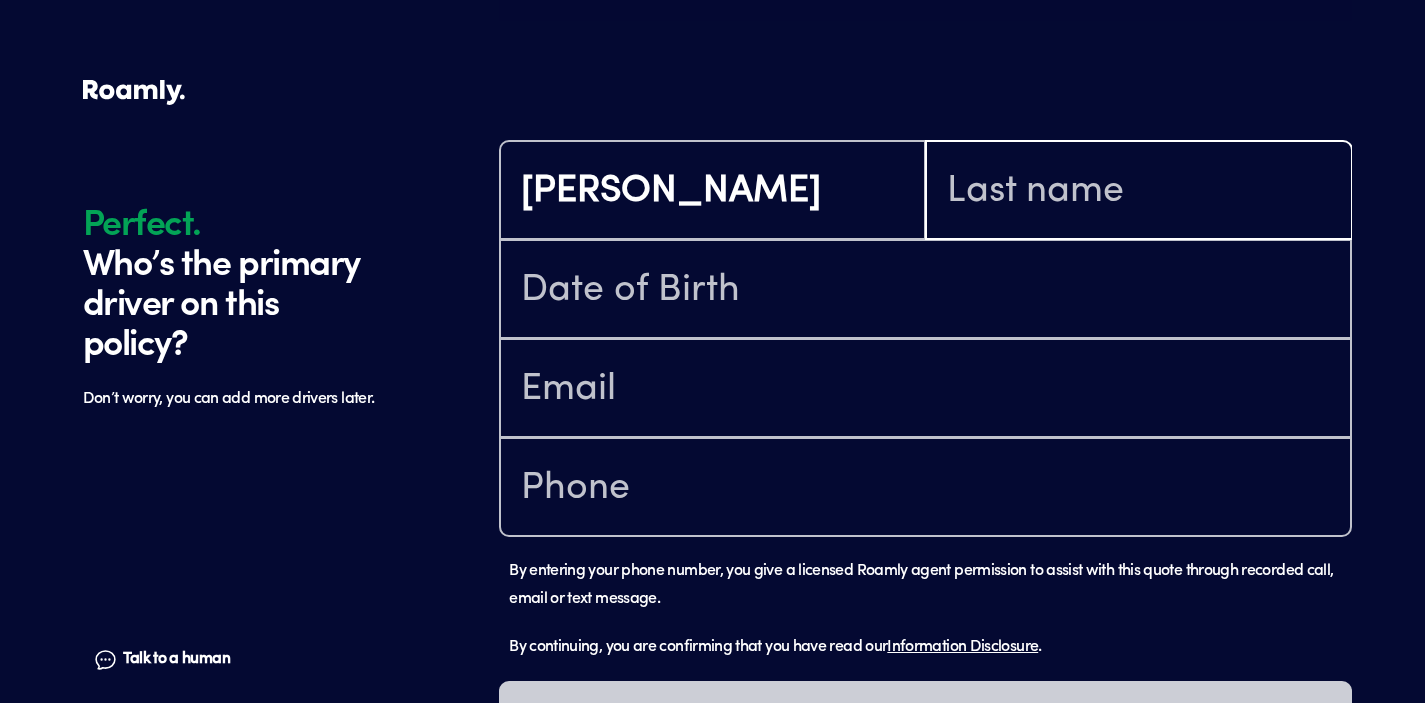 type on "[PERSON_NAME]" 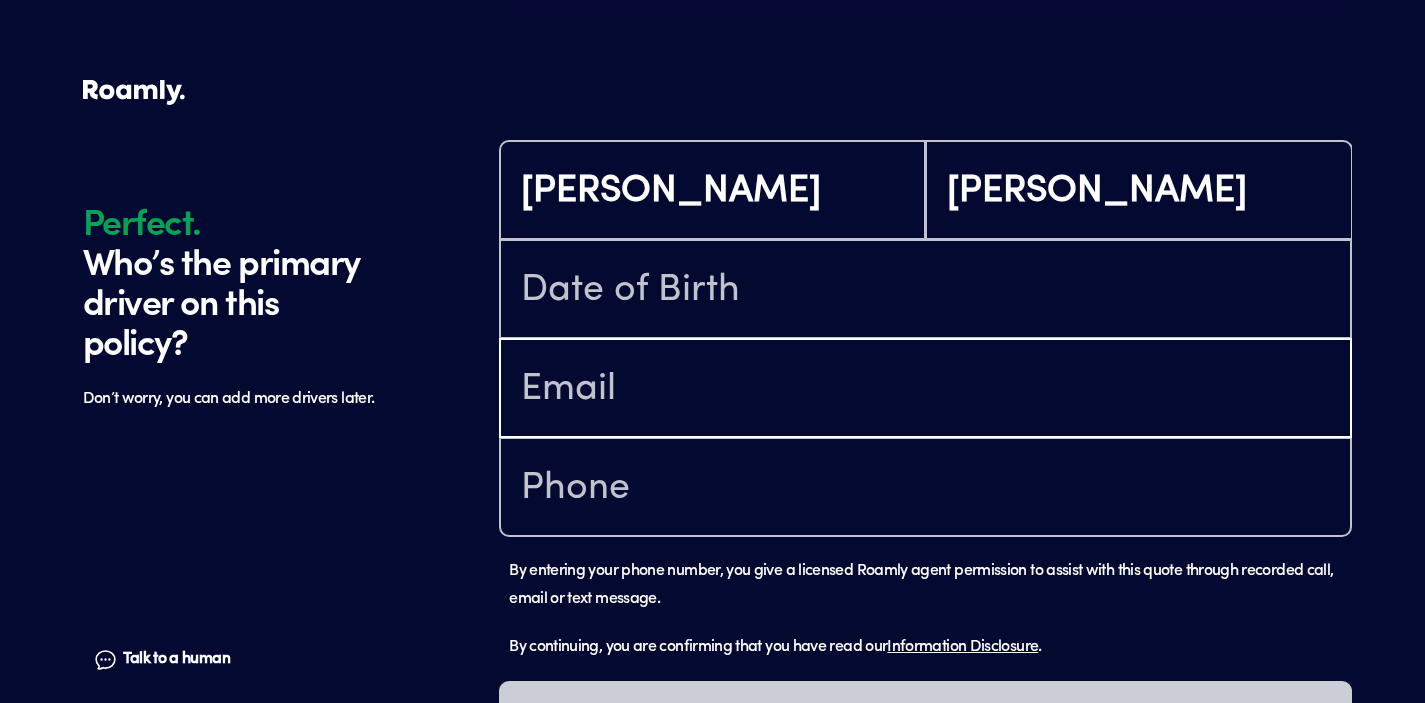 type on "[EMAIL_ADDRESS][DOMAIN_NAME]" 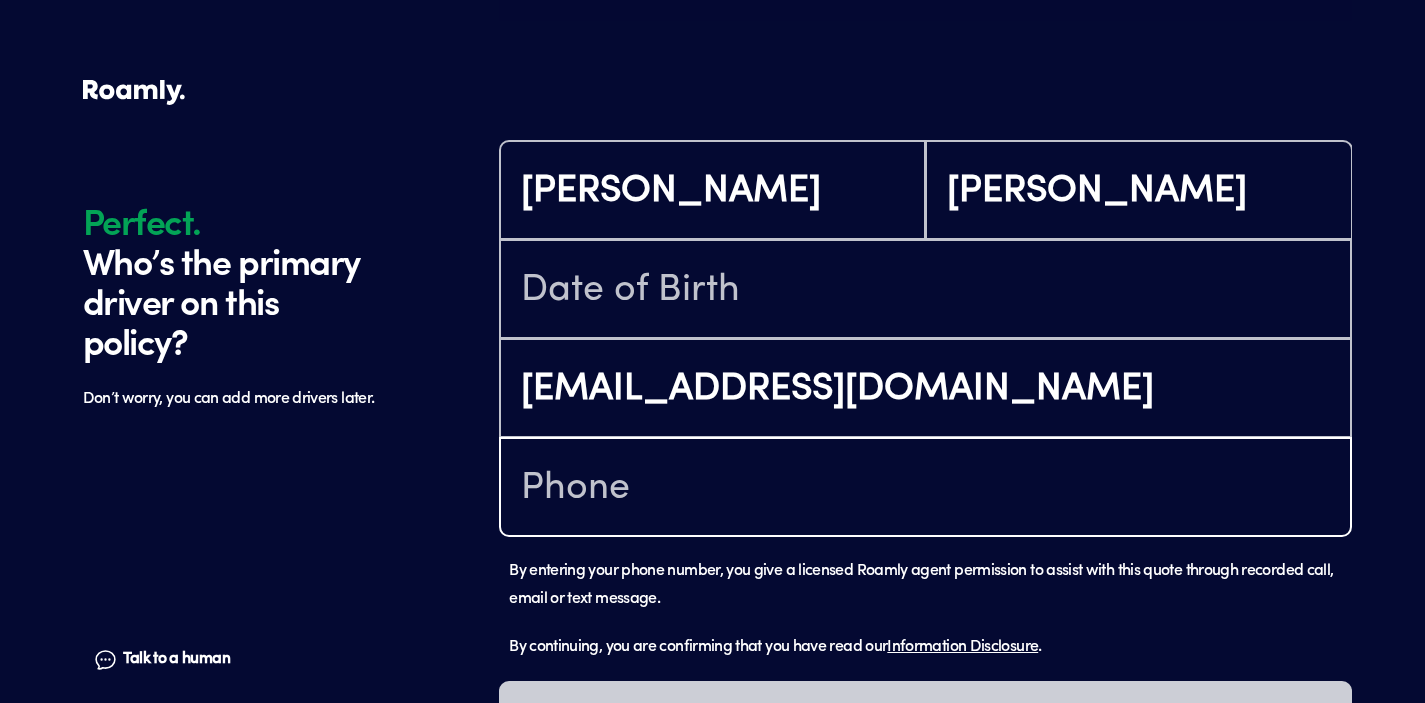 type on "[PHONE_NUMBER]" 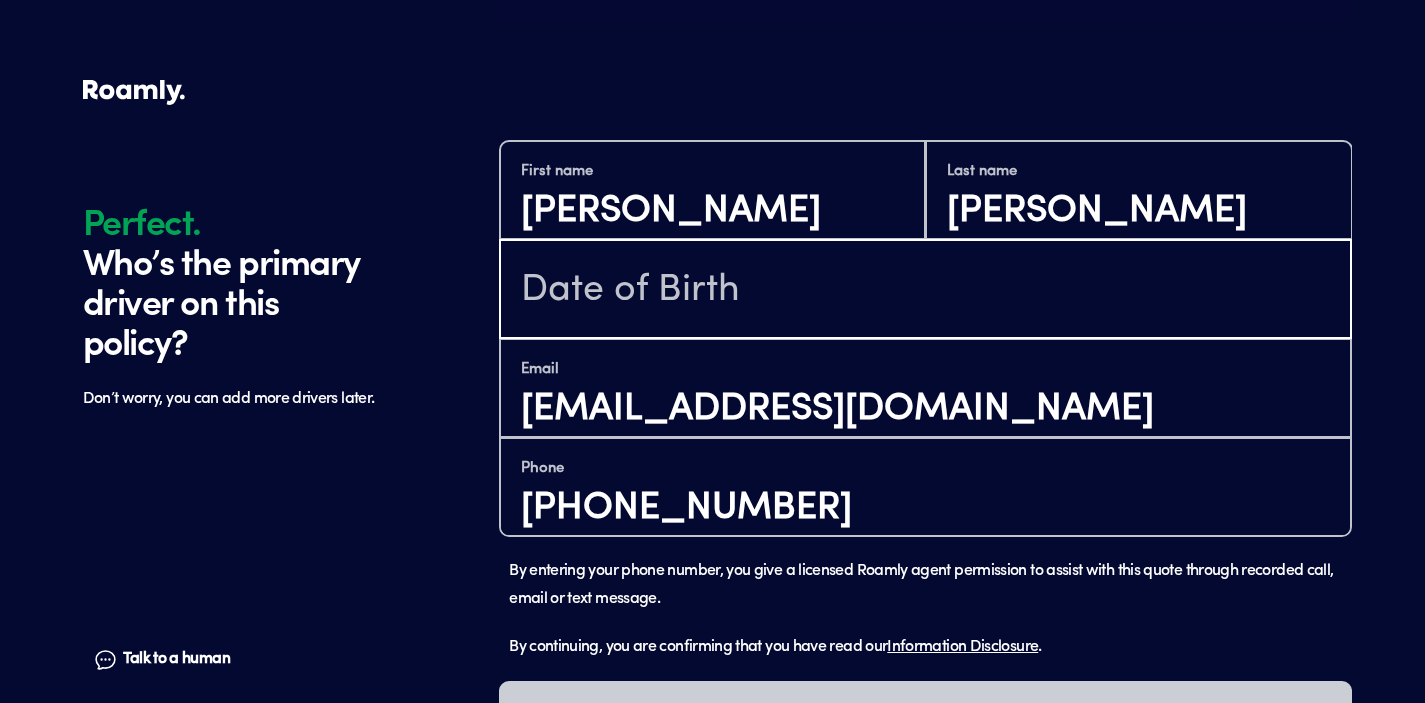 click at bounding box center [925, 291] 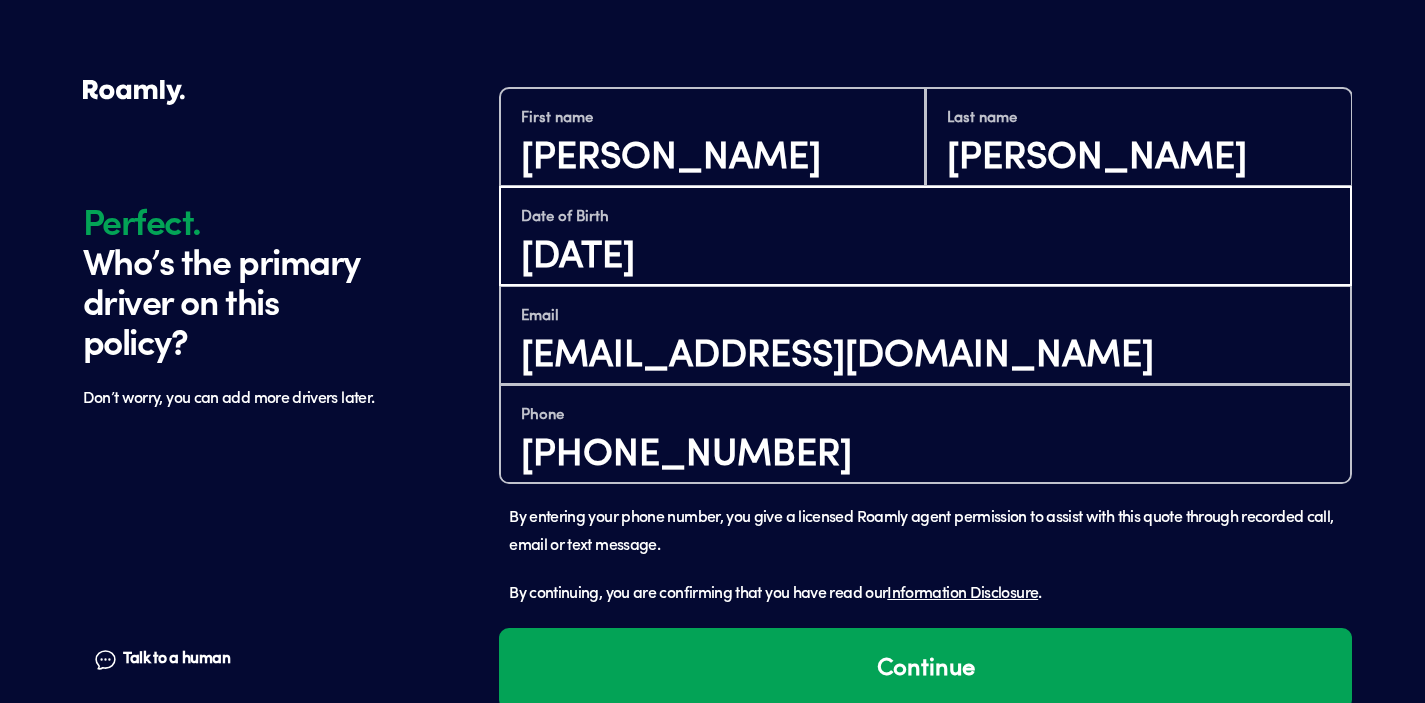 scroll, scrollTop: 1687, scrollLeft: 0, axis: vertical 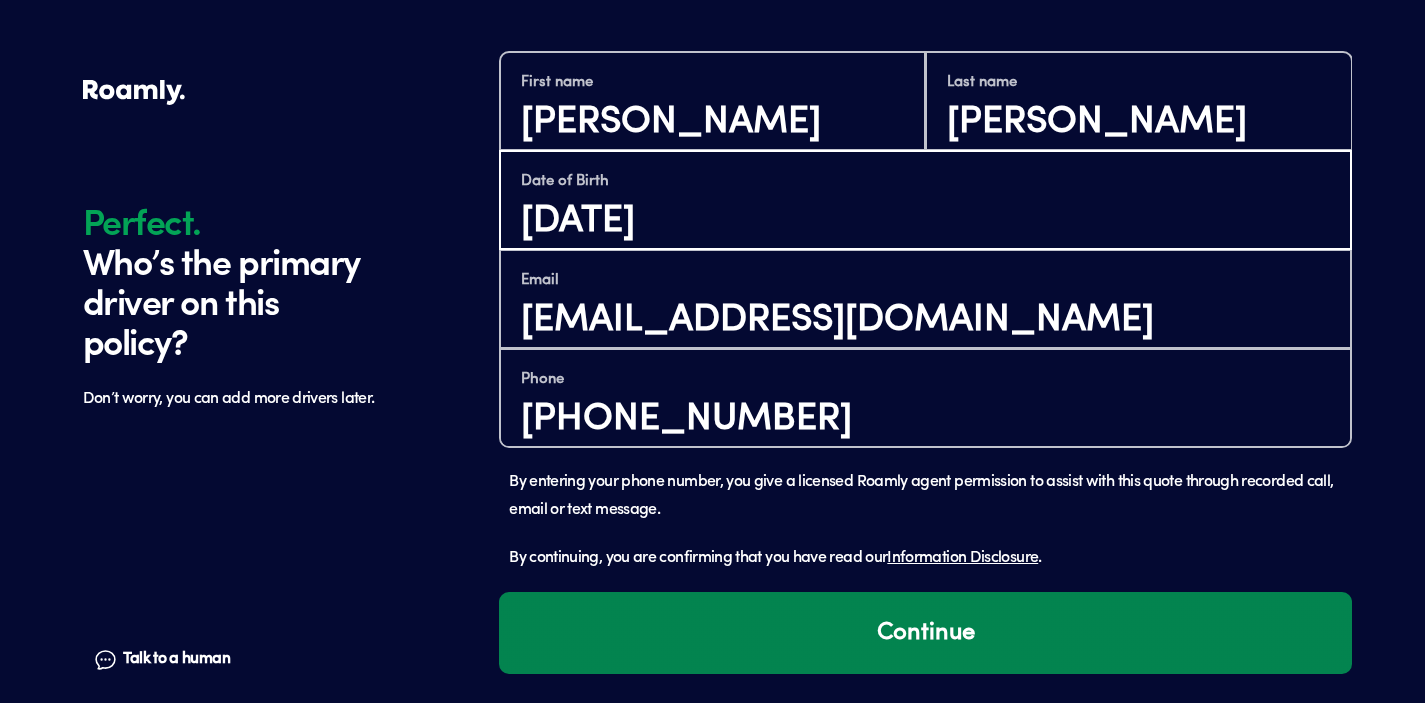 type on "[DATE]" 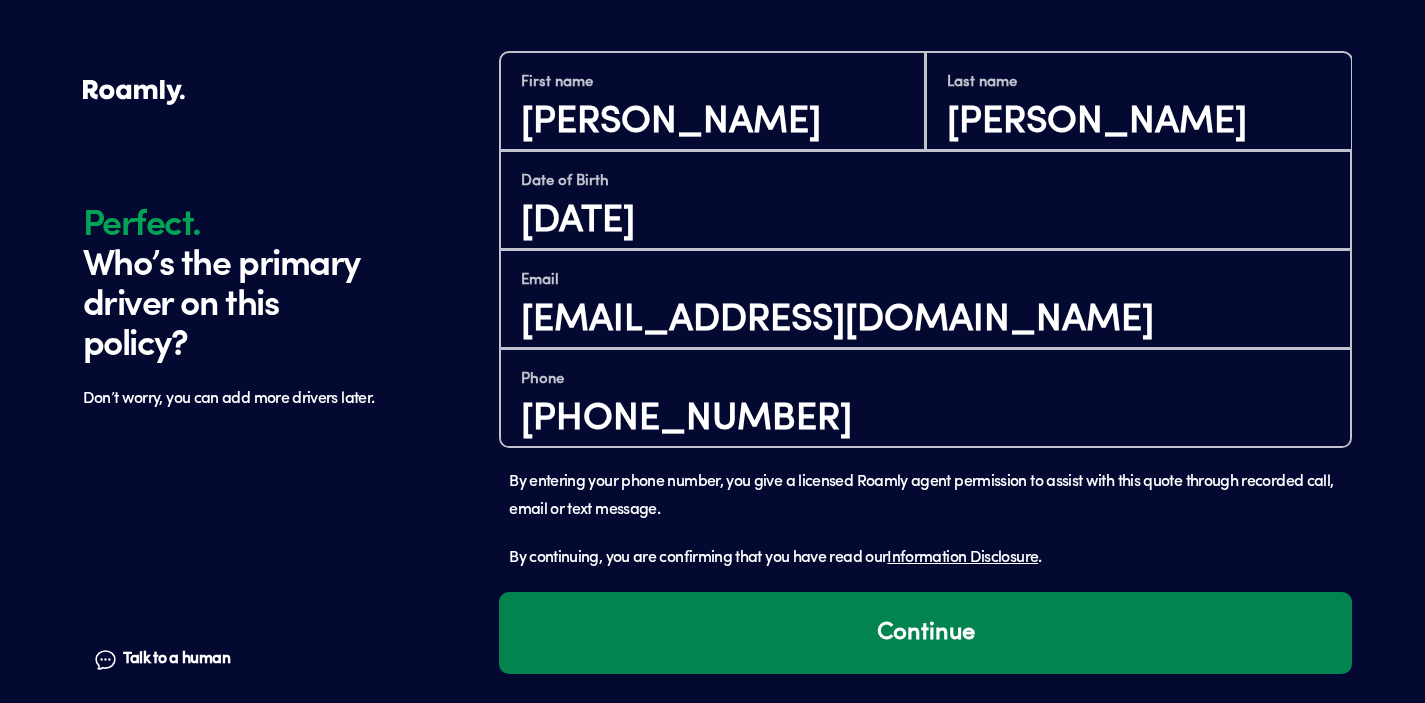 click on "Continue" at bounding box center (925, 633) 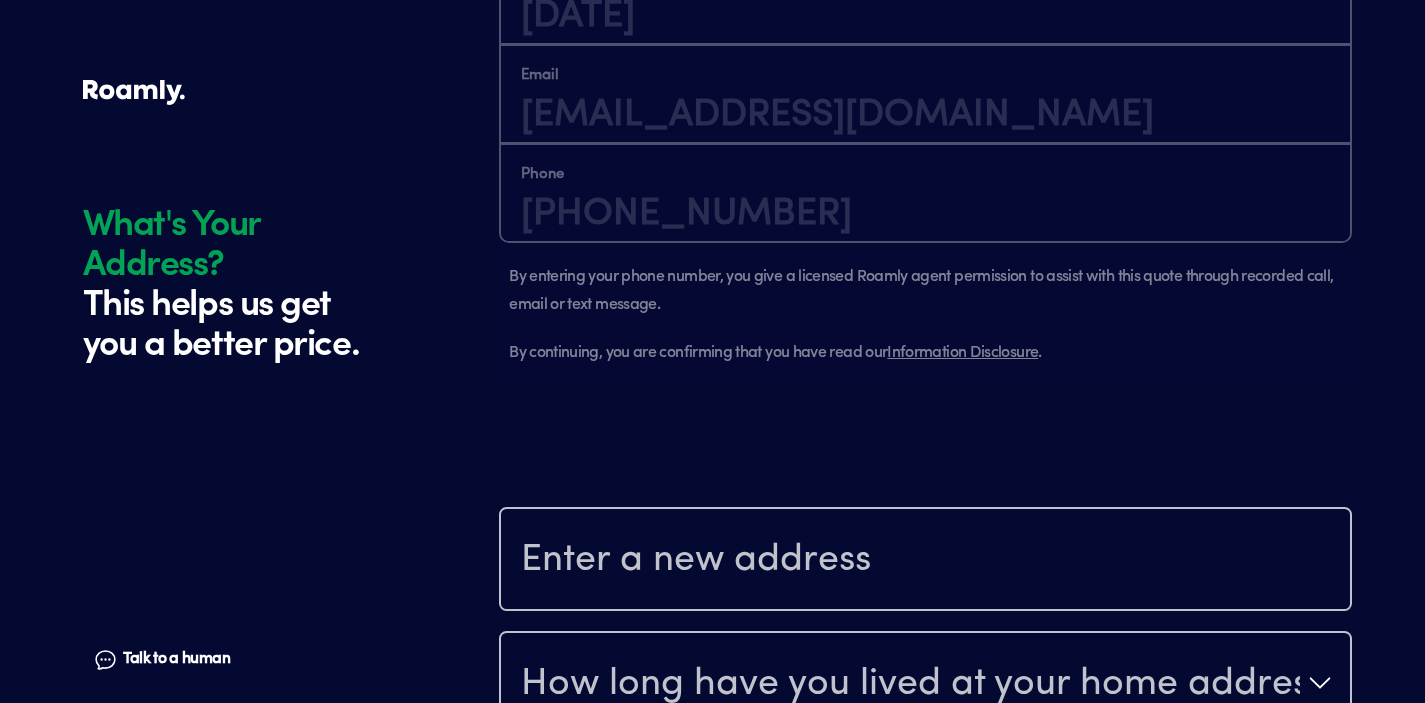 scroll, scrollTop: 1937, scrollLeft: 0, axis: vertical 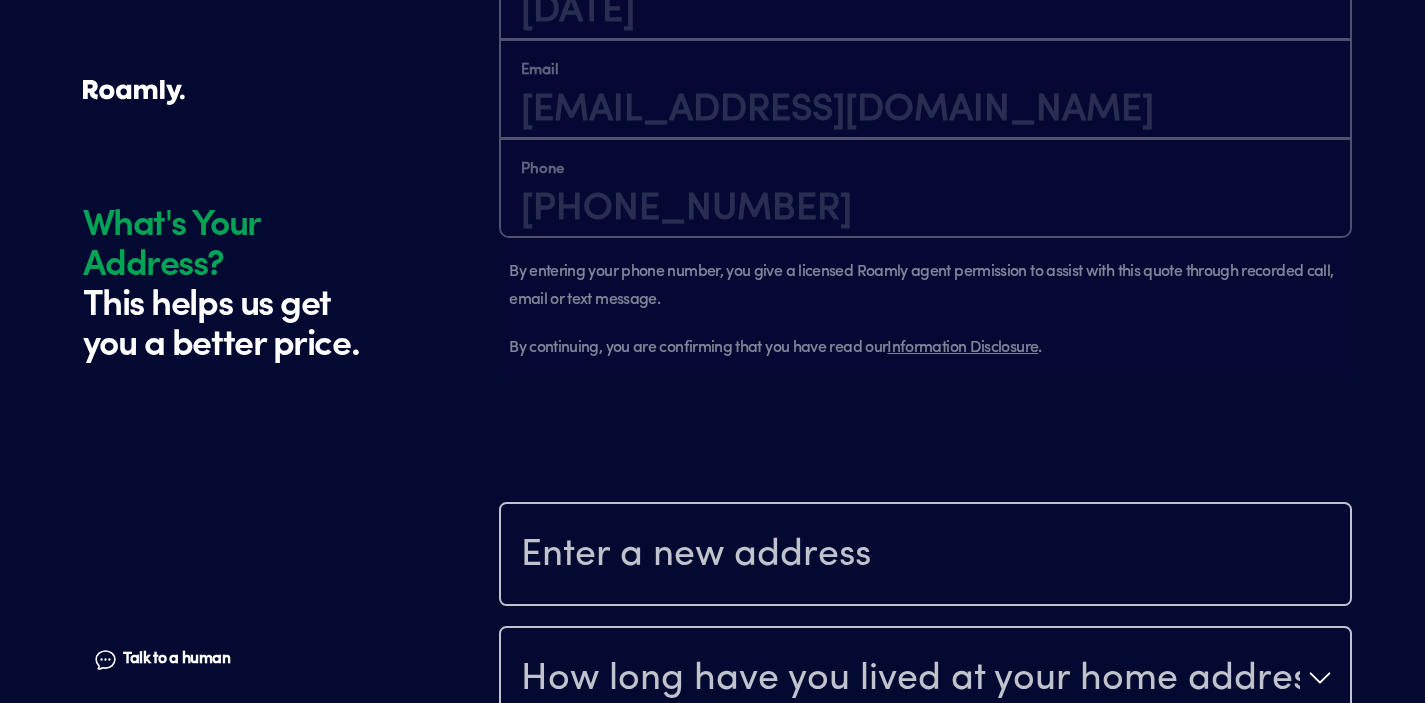 click at bounding box center (925, 556) 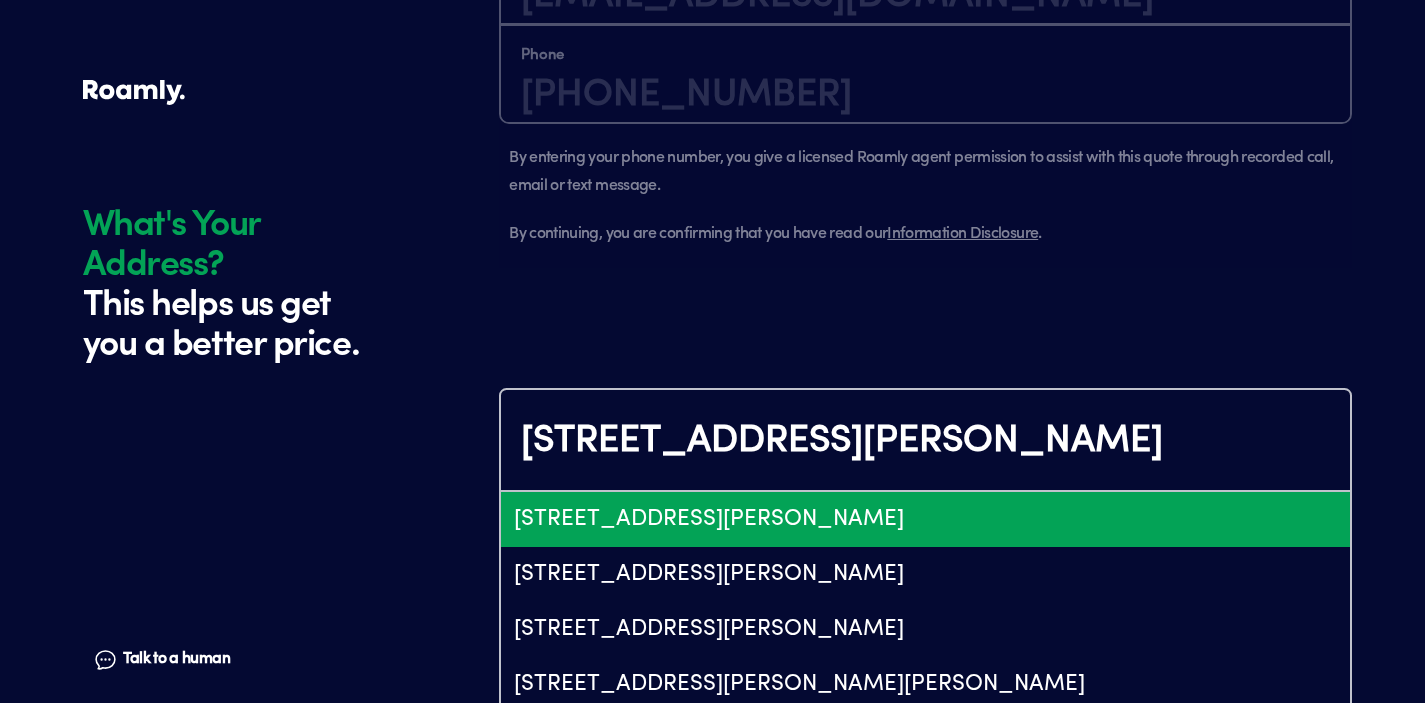 scroll, scrollTop: 2063, scrollLeft: 0, axis: vertical 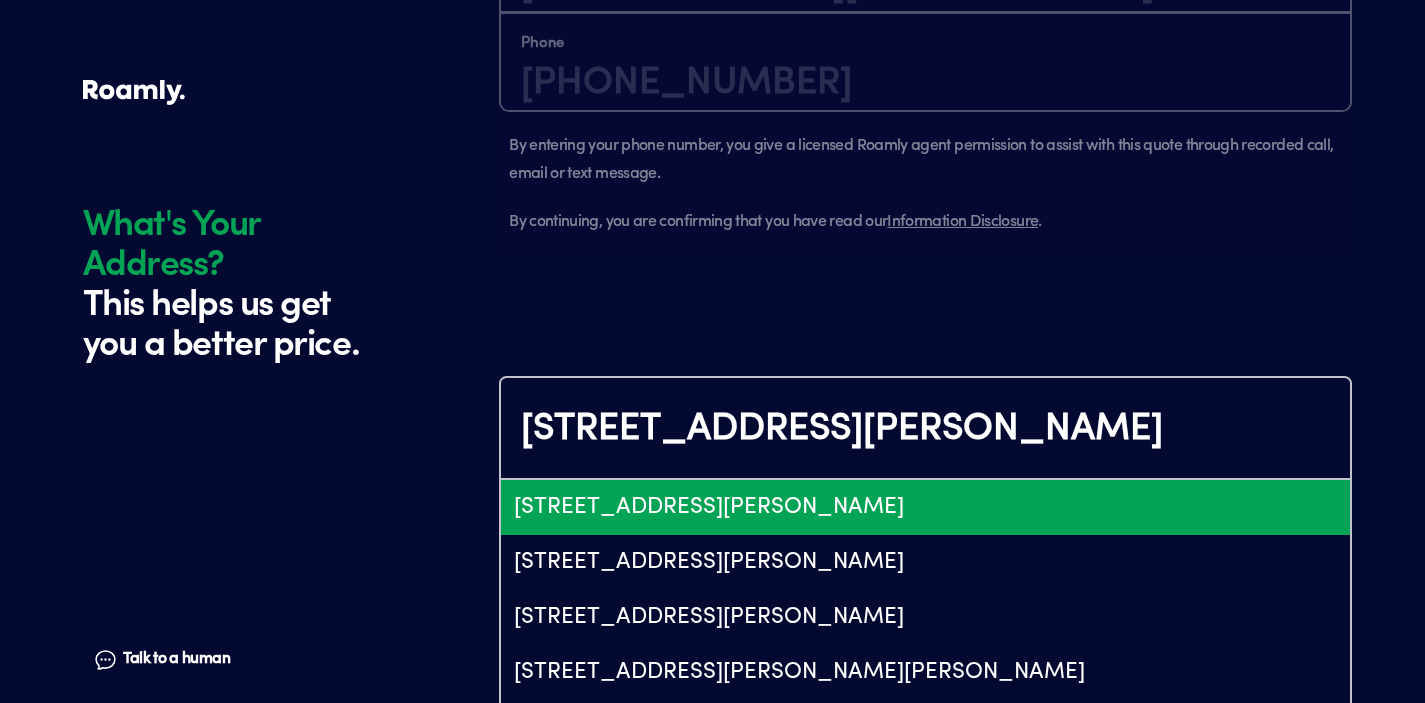 click on "[STREET_ADDRESS][PERSON_NAME]" at bounding box center (925, 507) 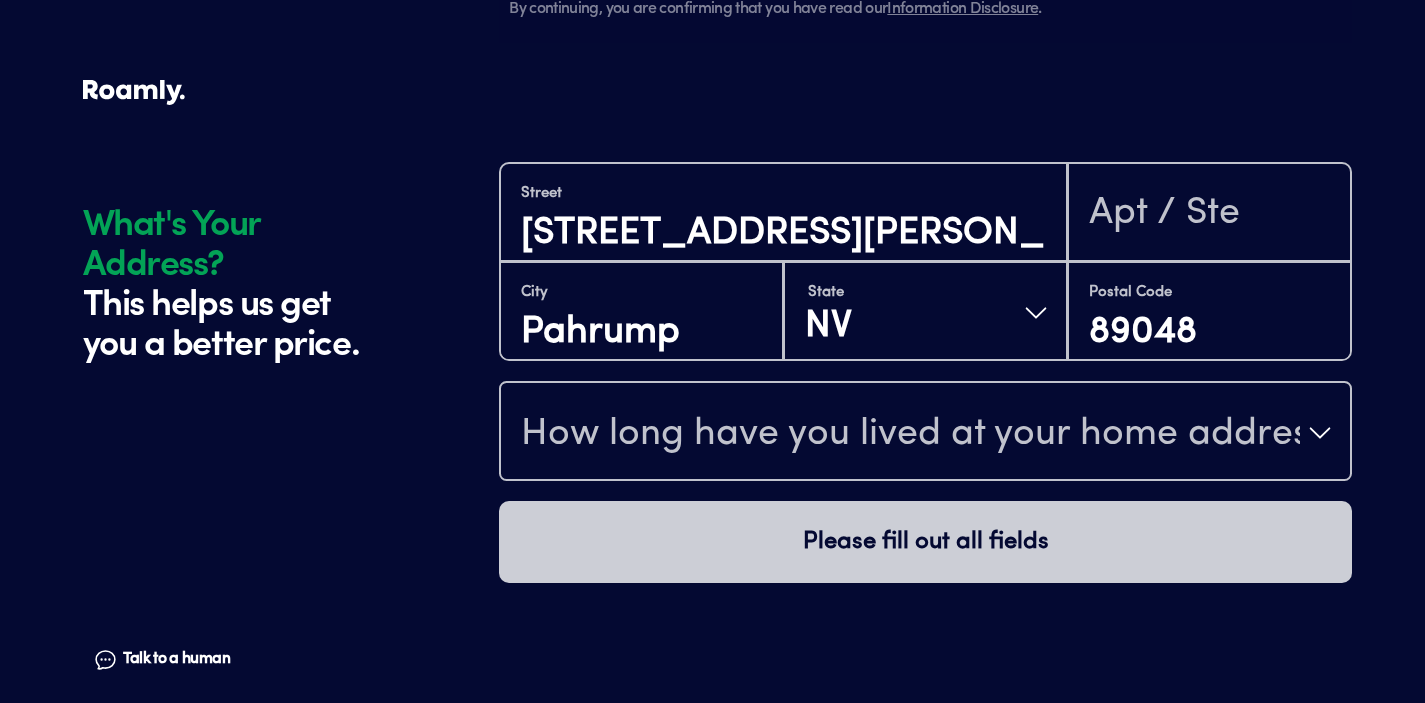 scroll, scrollTop: 2288, scrollLeft: 0, axis: vertical 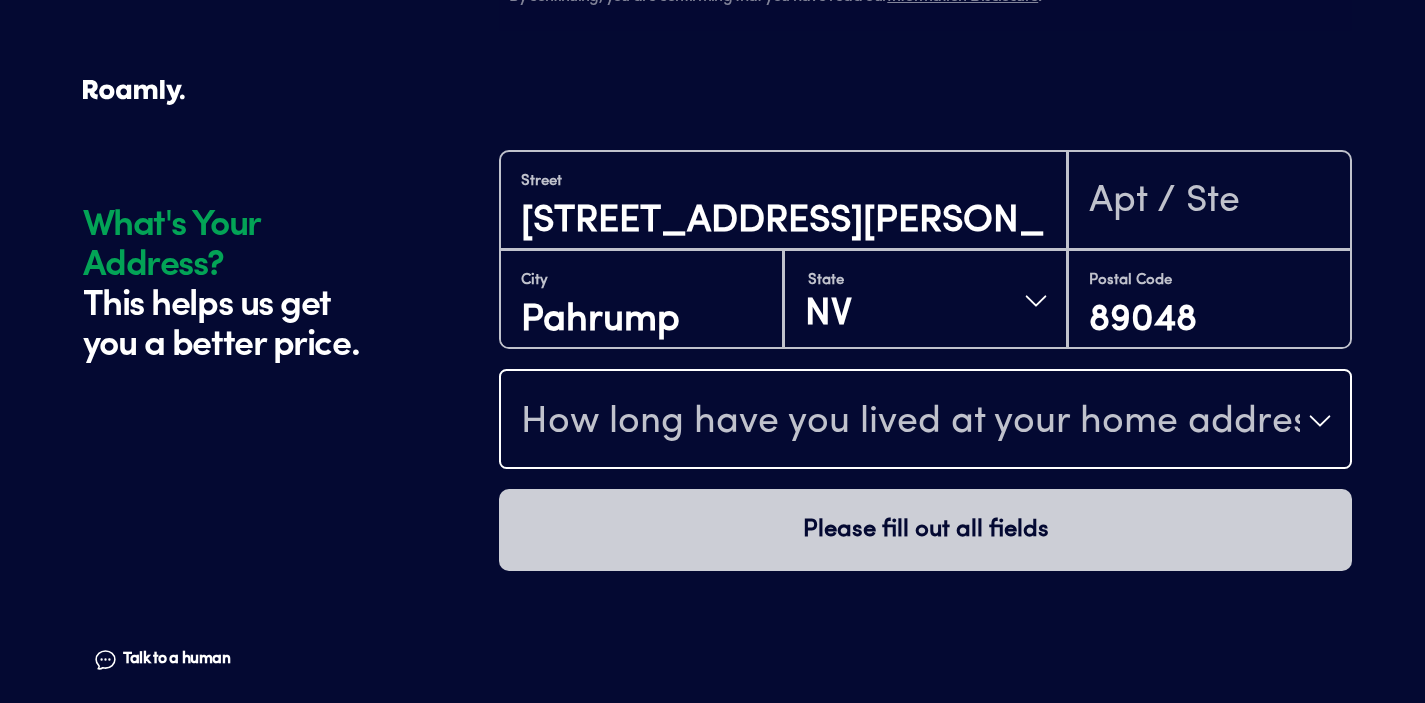 click on "How long have you lived at your home address?" at bounding box center [910, 423] 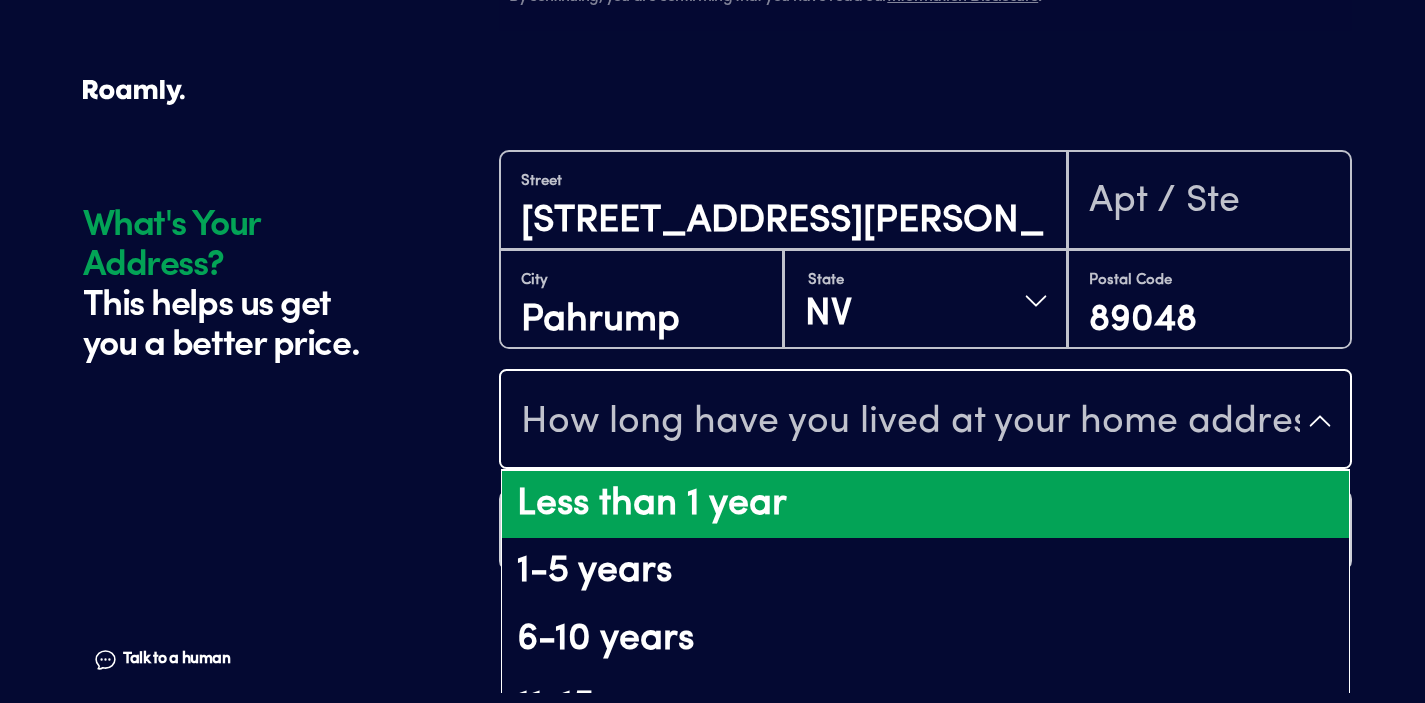 click on "Less than 1 year" at bounding box center [925, 505] 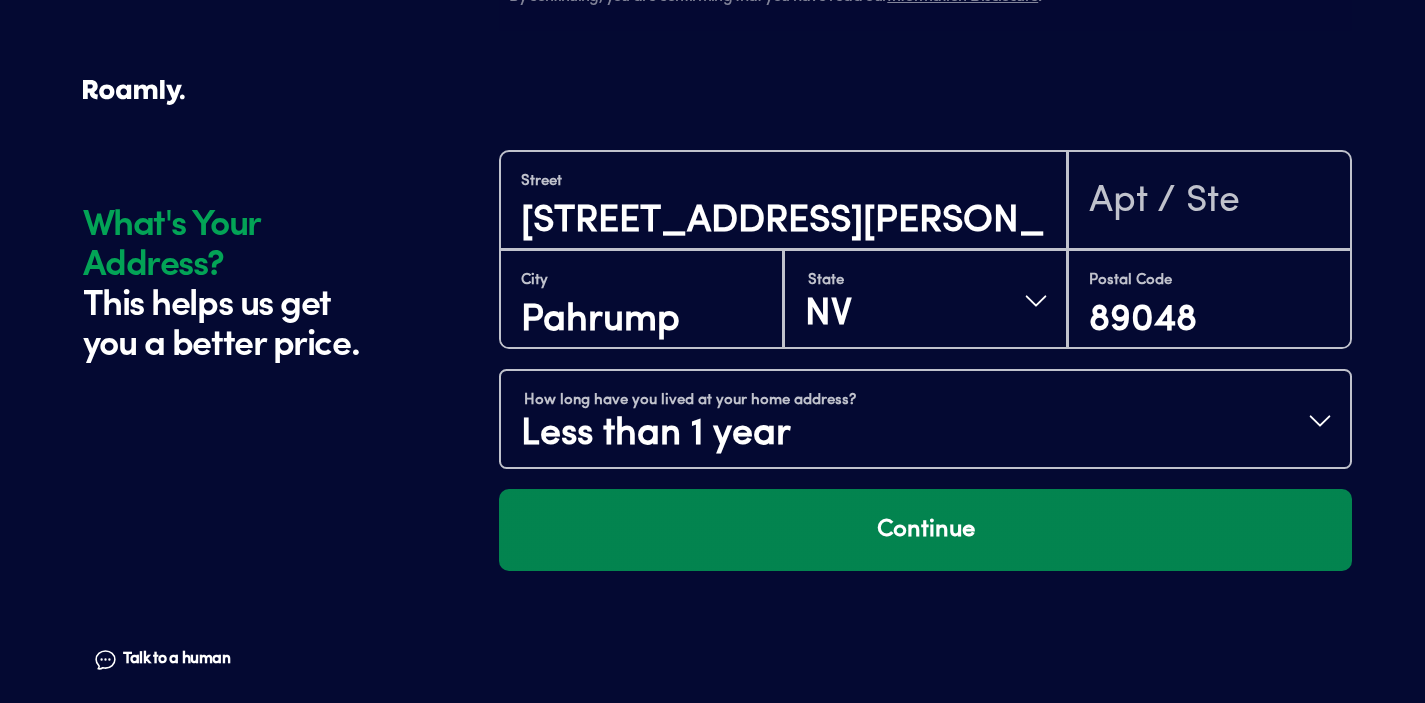 click on "Continue" at bounding box center [925, 530] 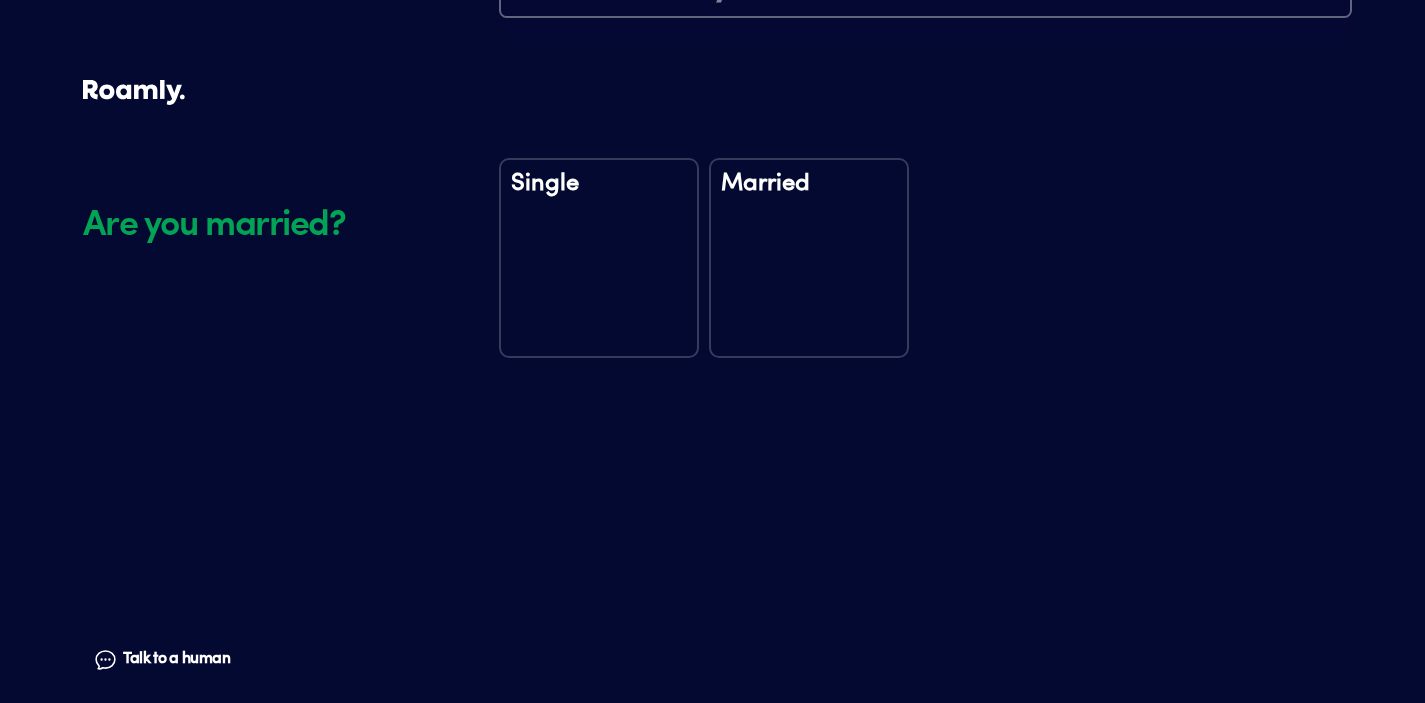 scroll, scrollTop: 2759, scrollLeft: 0, axis: vertical 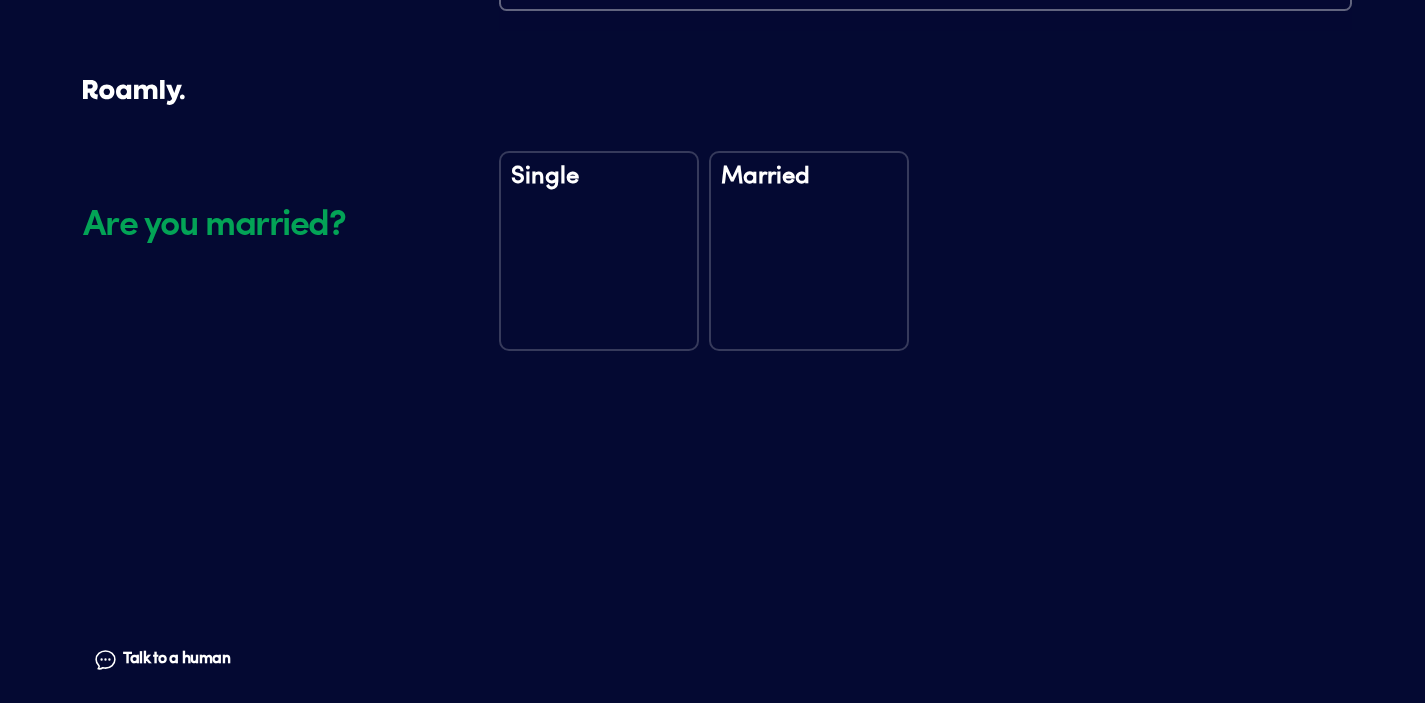 click on "Married" at bounding box center (809, 190) 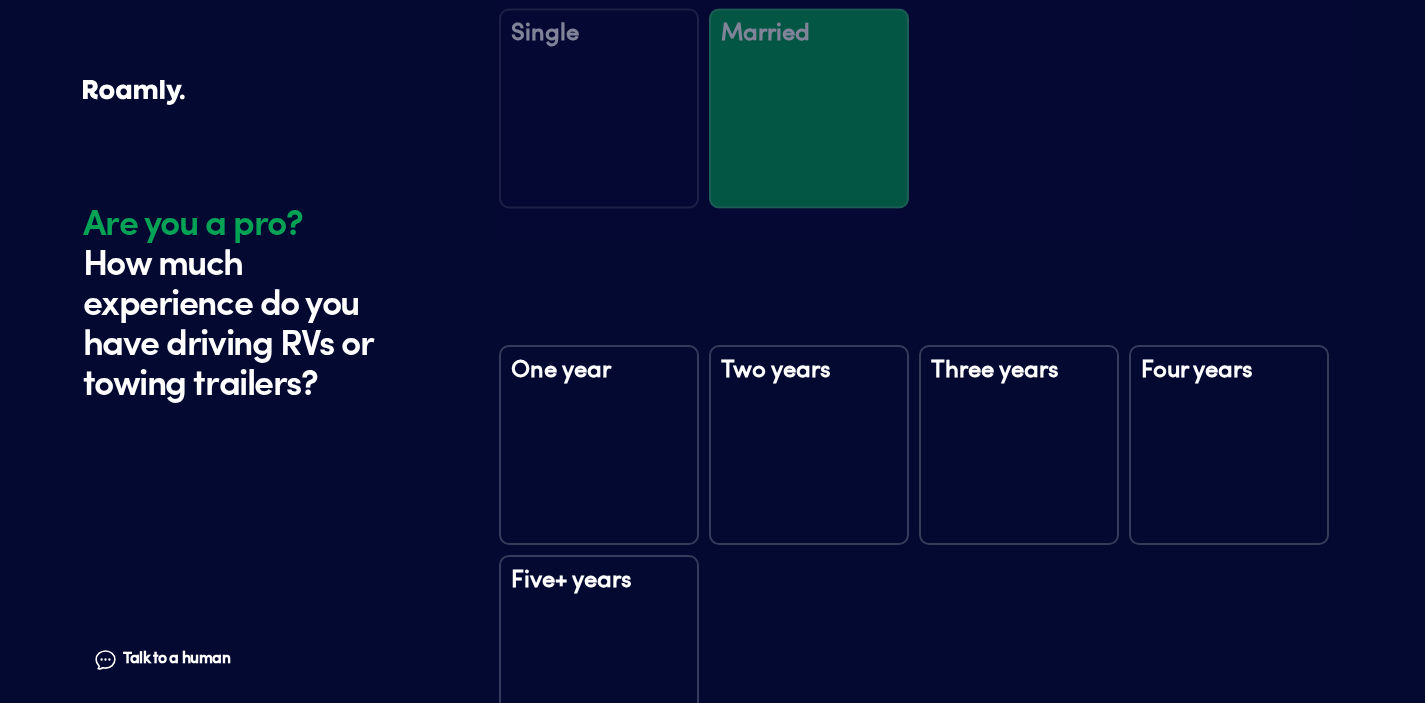 scroll, scrollTop: 3149, scrollLeft: 0, axis: vertical 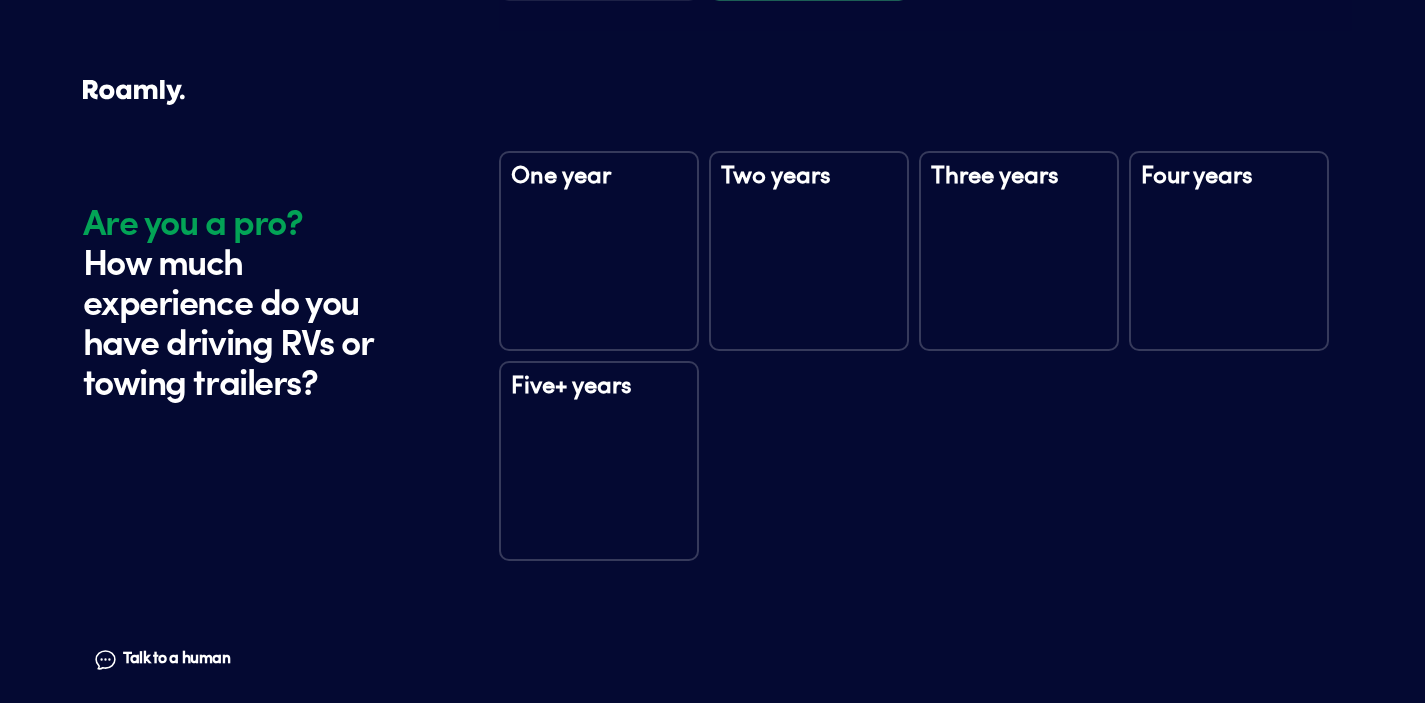 click on "Five+ years" at bounding box center (599, 400) 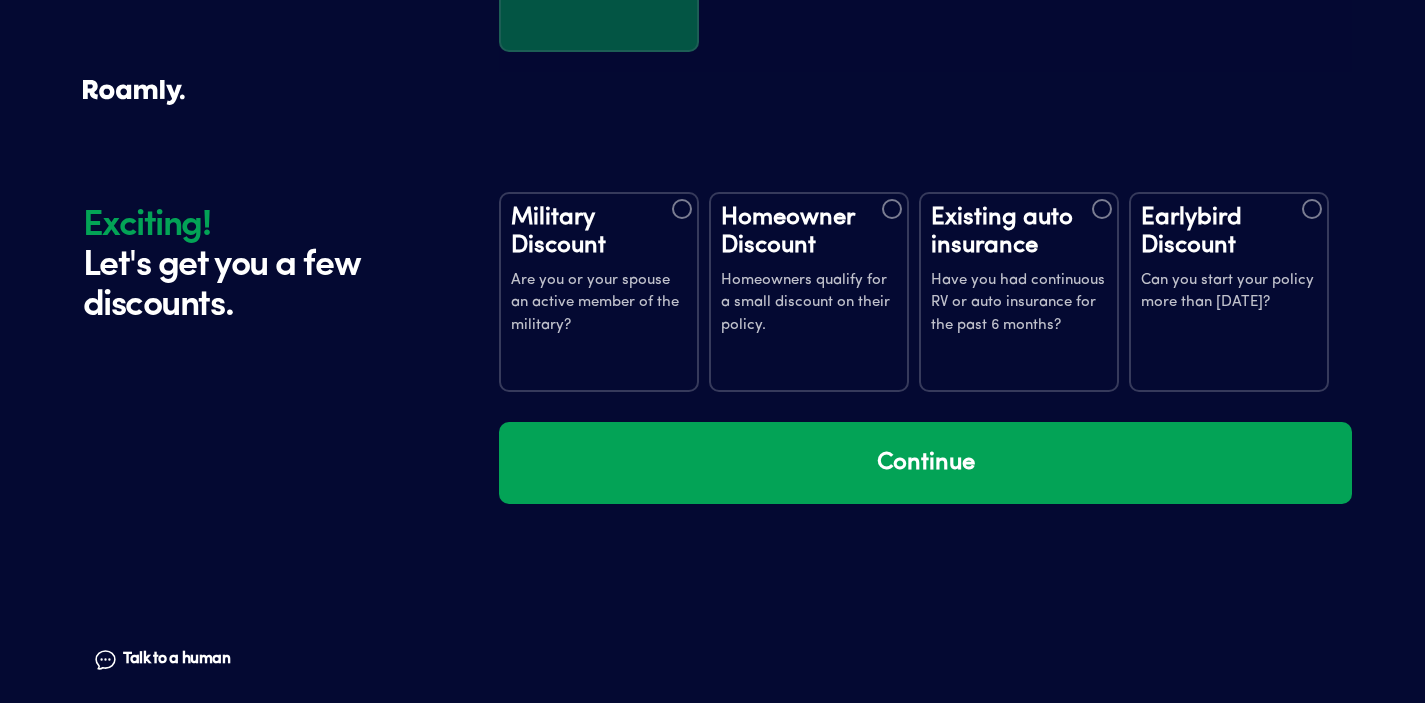 scroll, scrollTop: 3739, scrollLeft: 0, axis: vertical 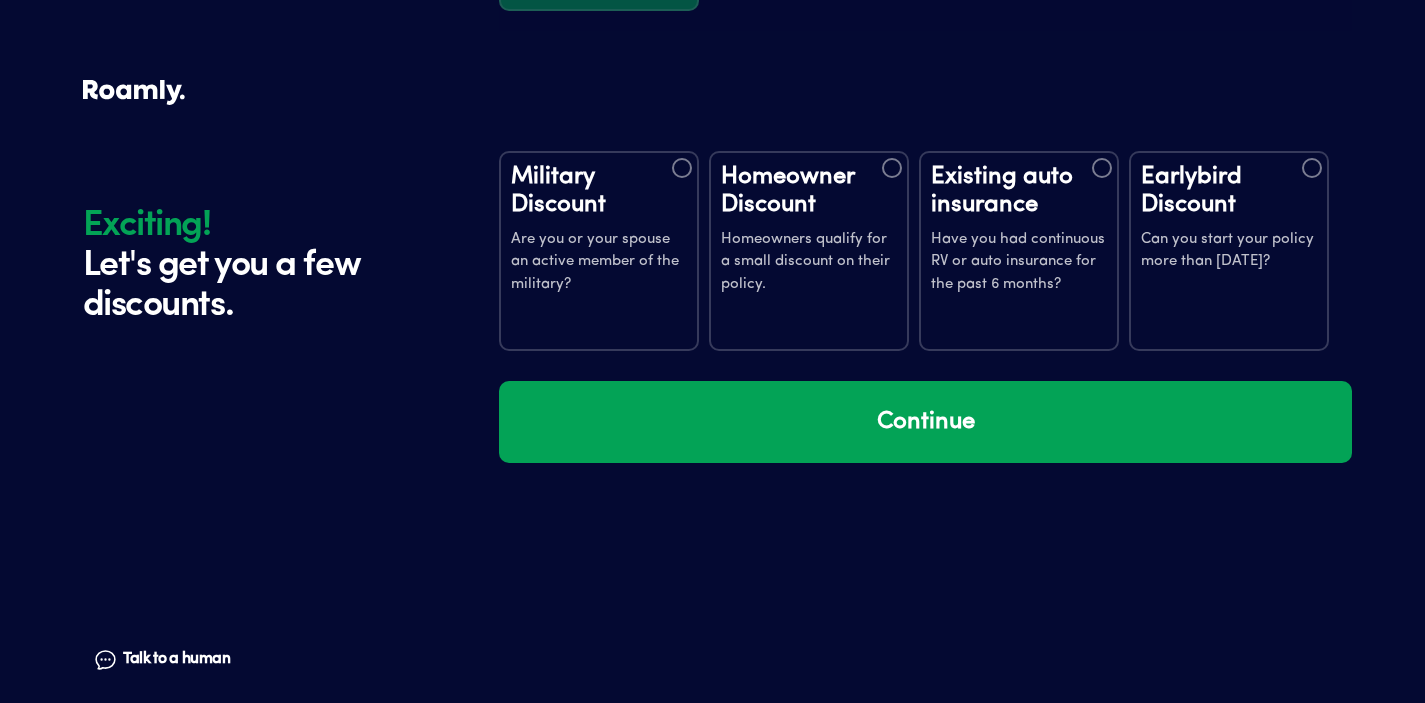 click at bounding box center (1102, 168) 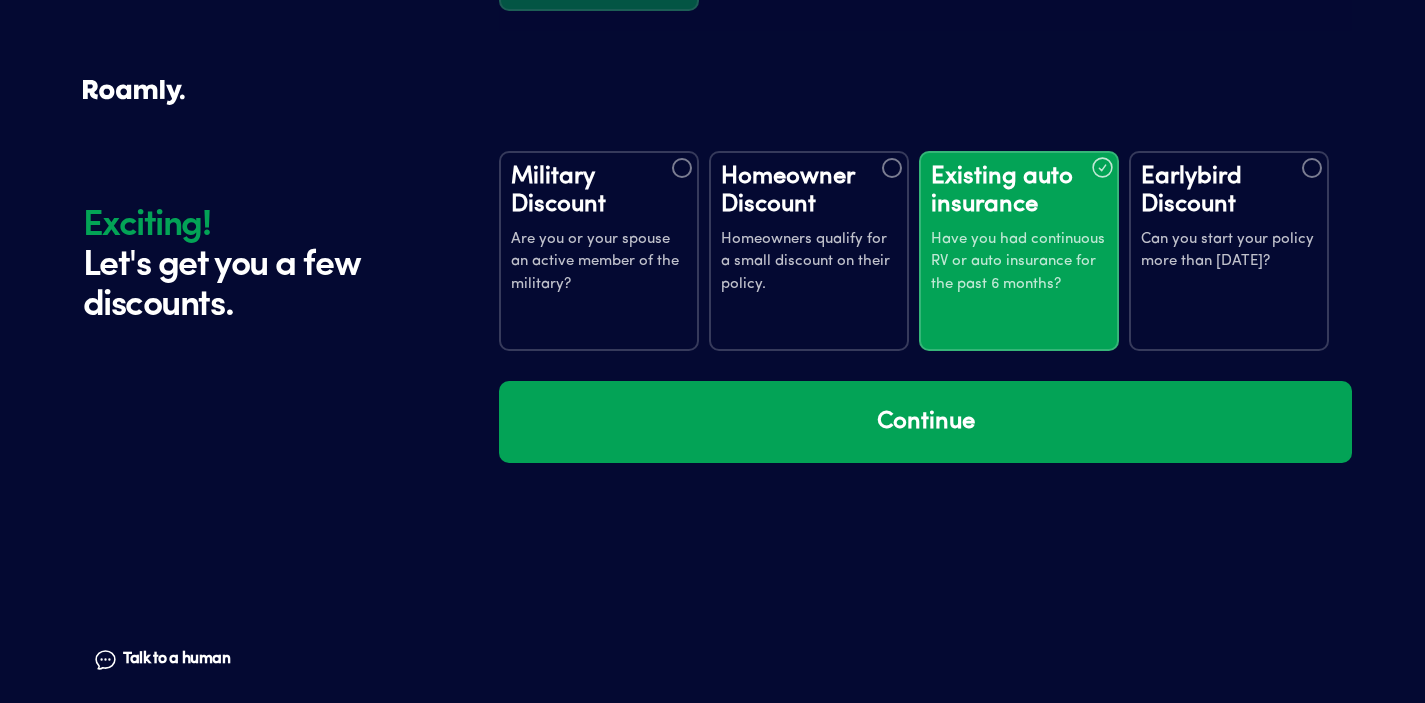 click at bounding box center (1312, 168) 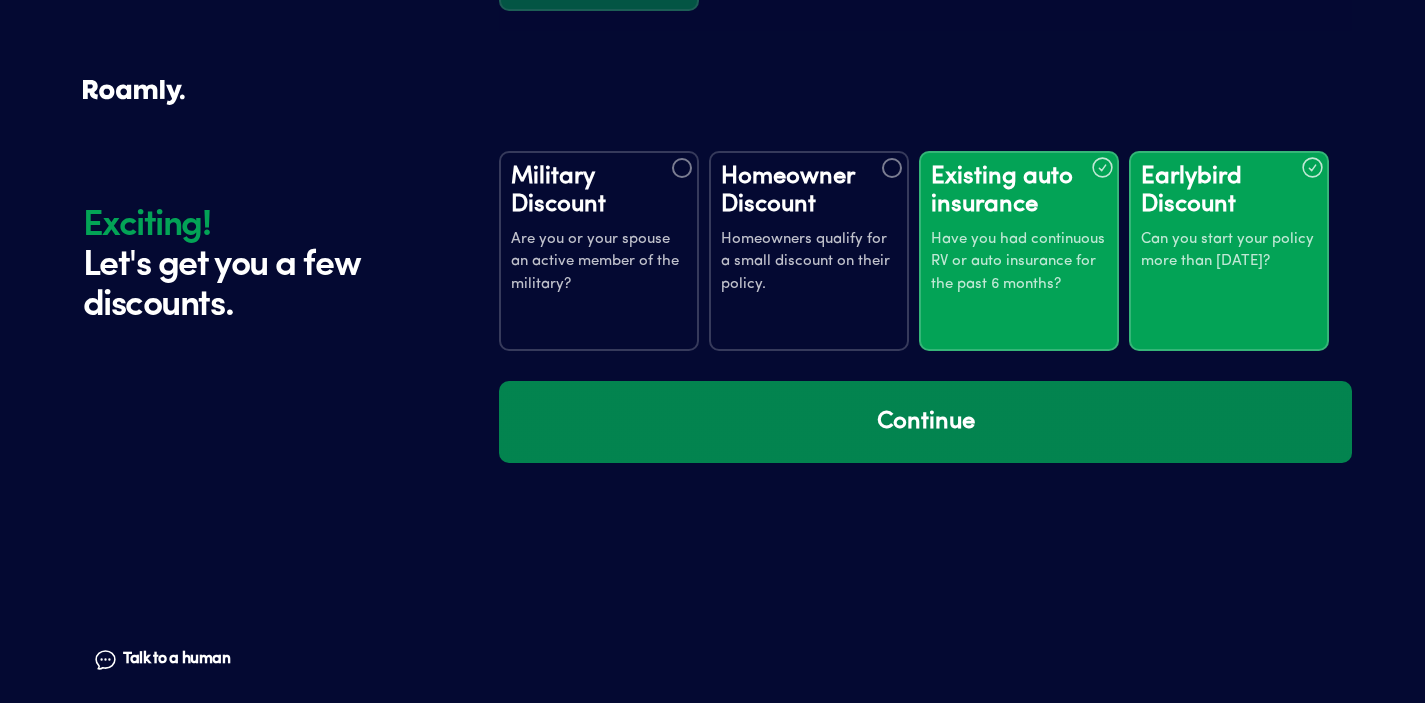 click on "Continue" at bounding box center (925, 422) 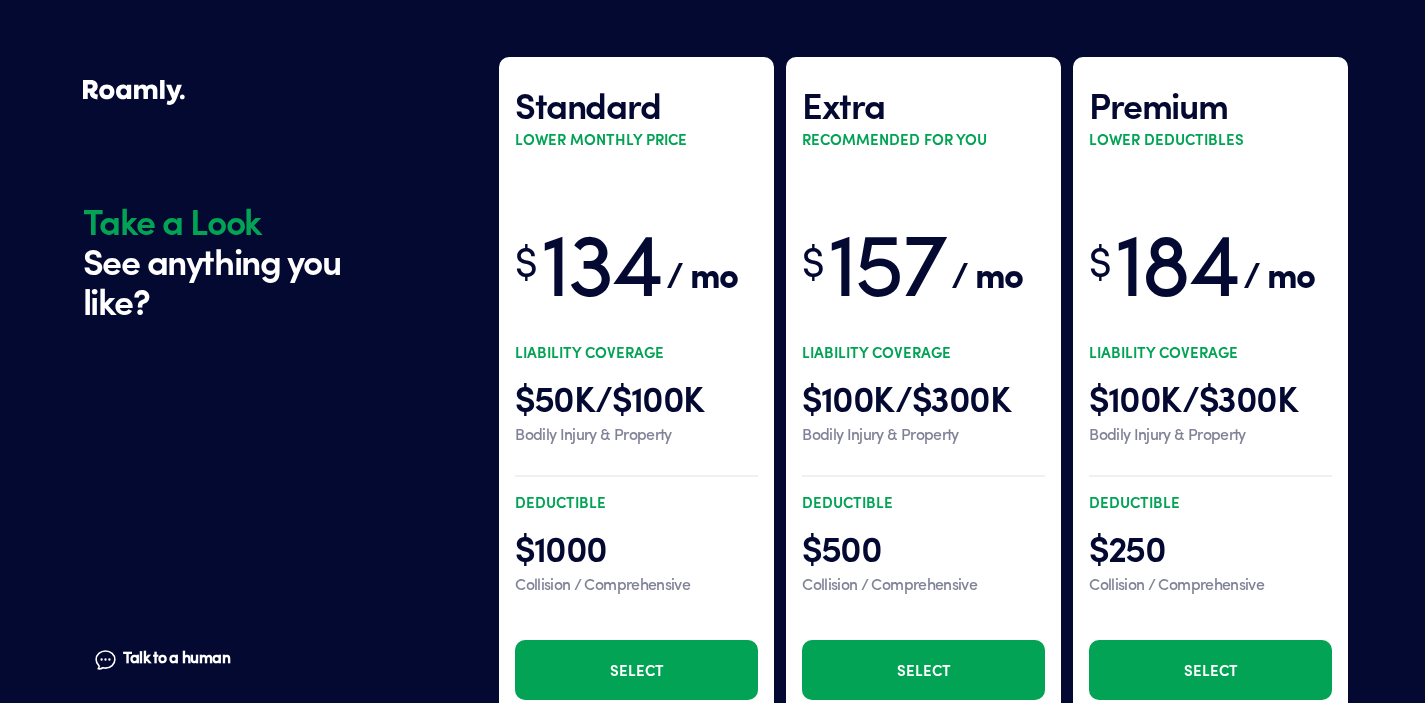 scroll, scrollTop: 4289, scrollLeft: 0, axis: vertical 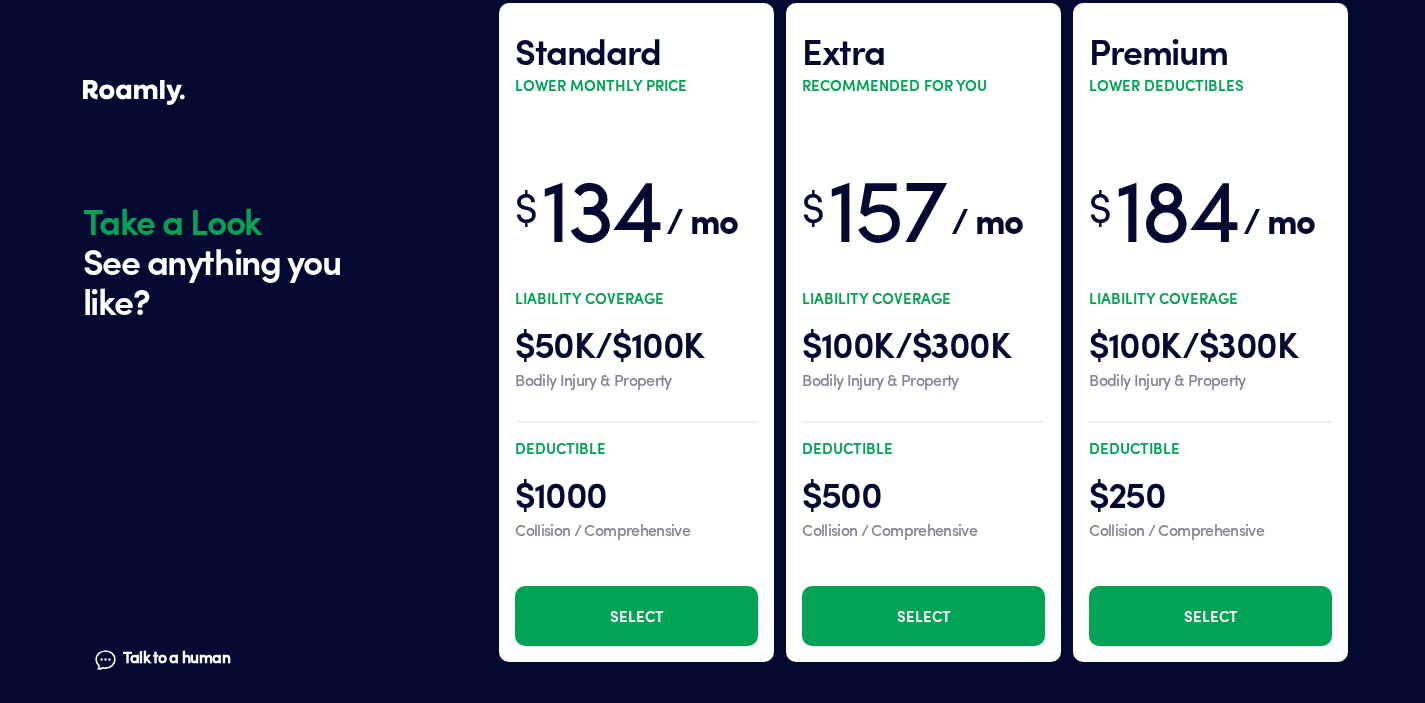 click on "Select" at bounding box center (1210, 616) 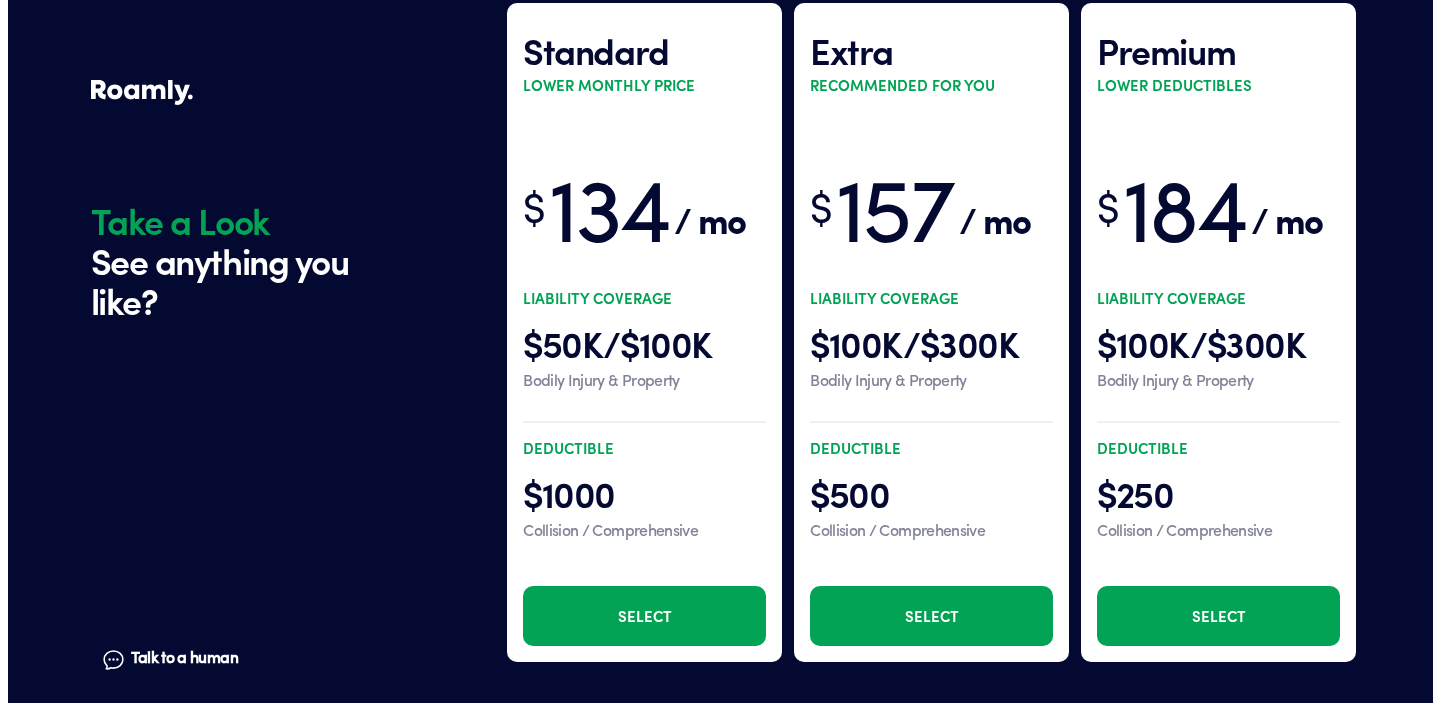 scroll, scrollTop: 0, scrollLeft: 0, axis: both 